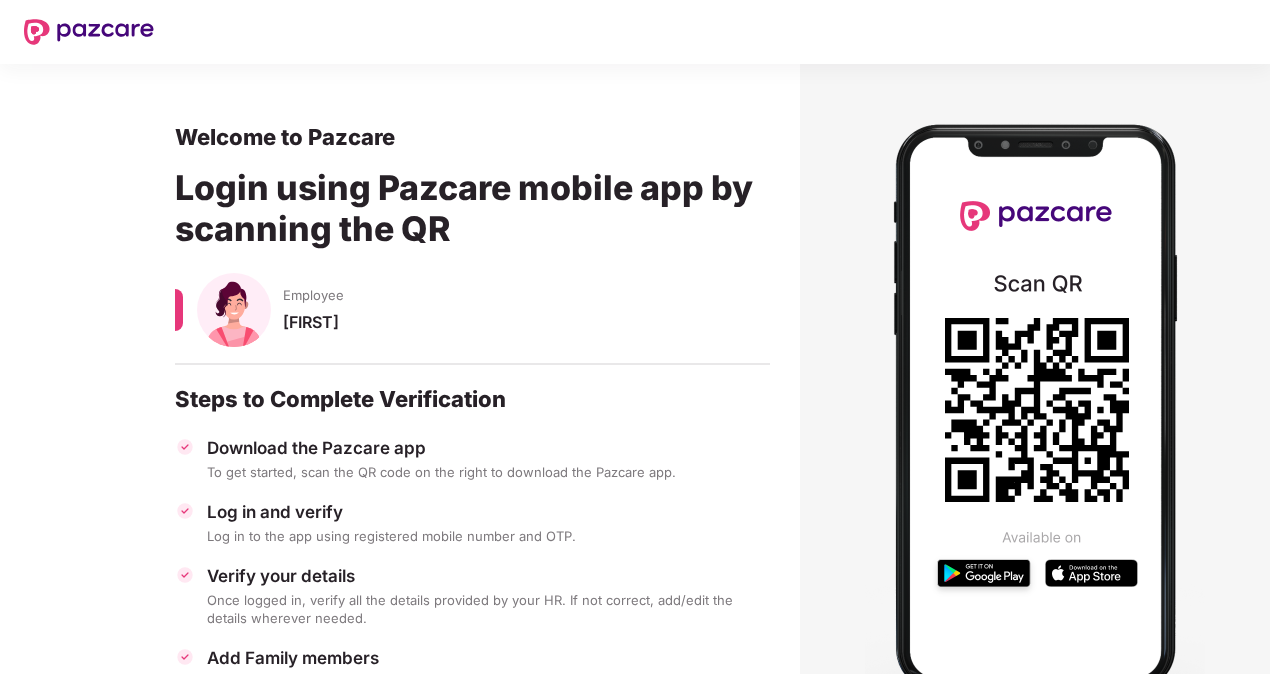 scroll, scrollTop: 0, scrollLeft: 0, axis: both 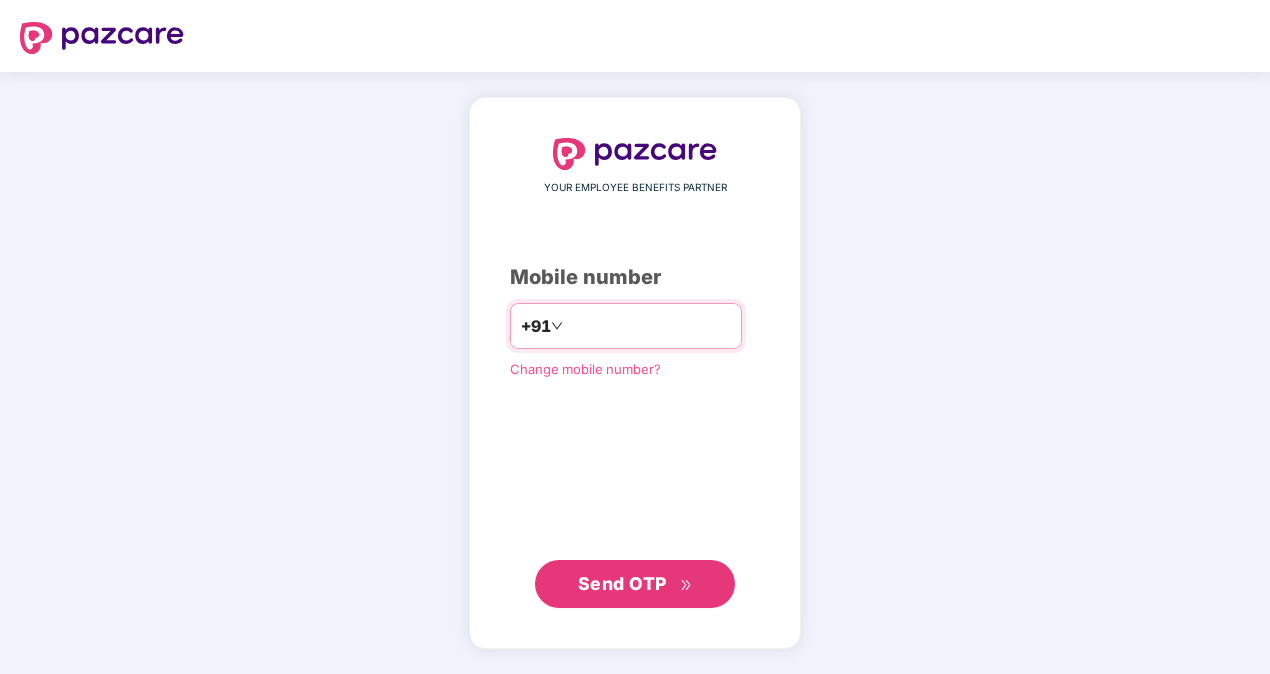 click at bounding box center [649, 326] 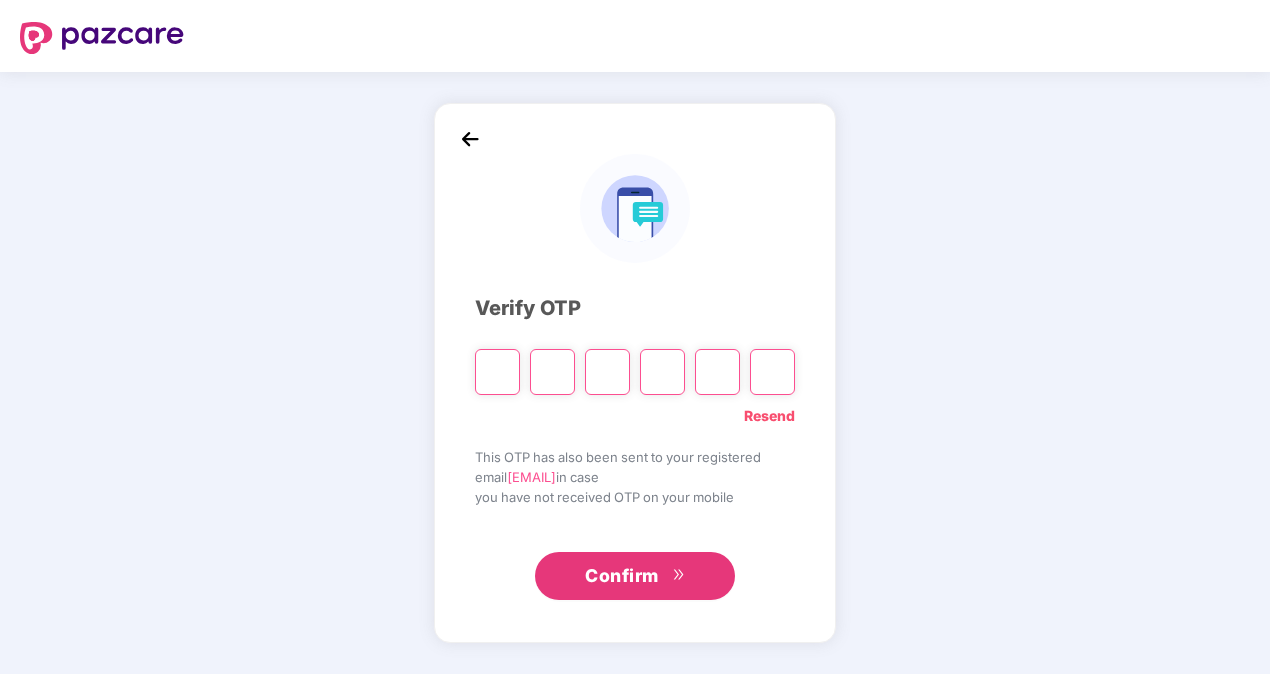 paste on "*" 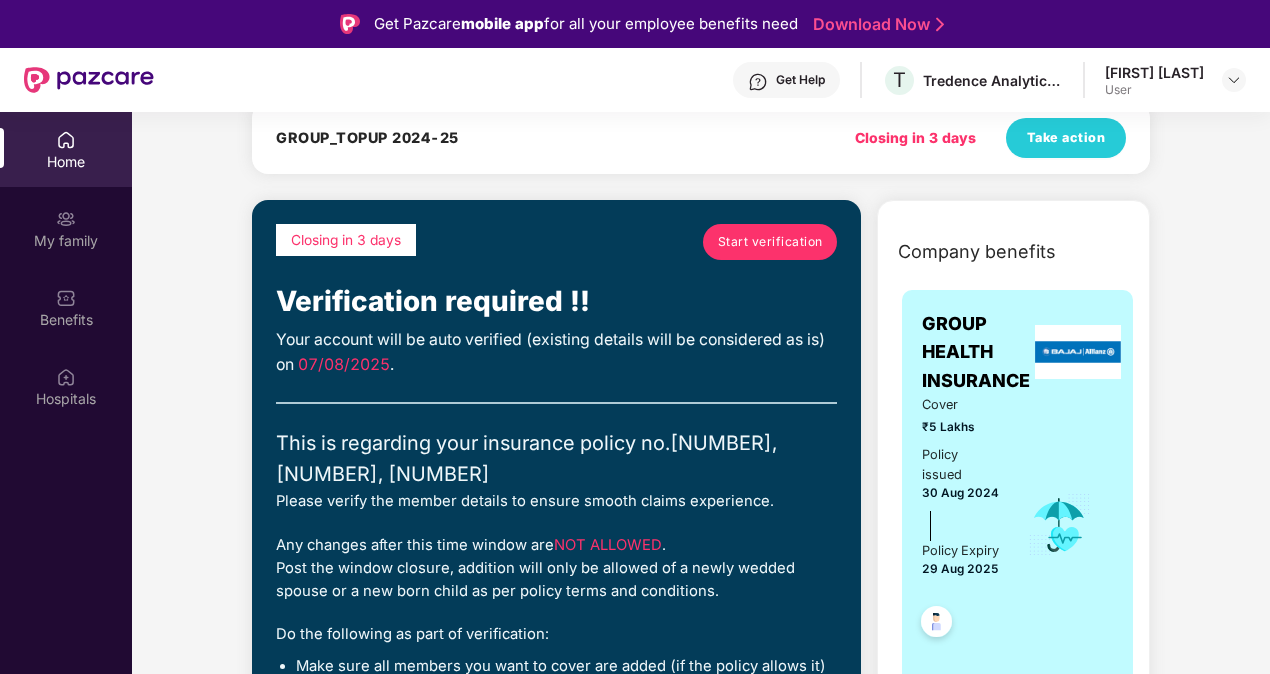 scroll, scrollTop: 91, scrollLeft: 0, axis: vertical 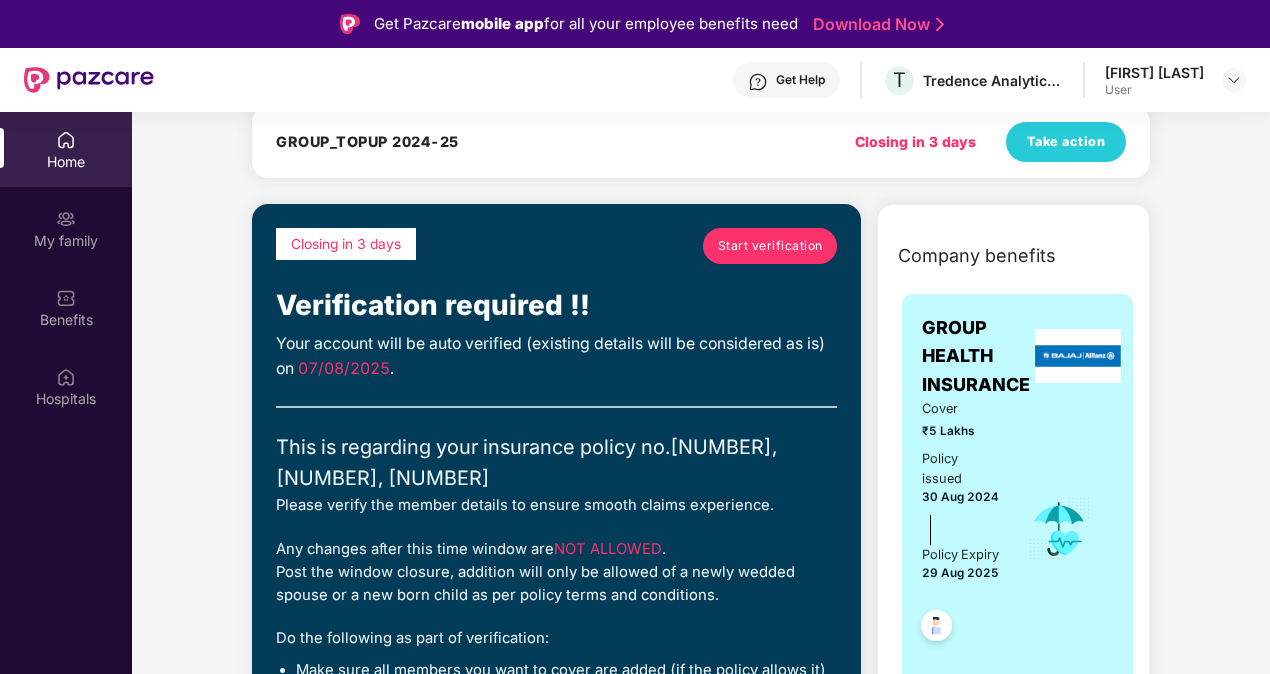 click on "Start verification" at bounding box center (770, 245) 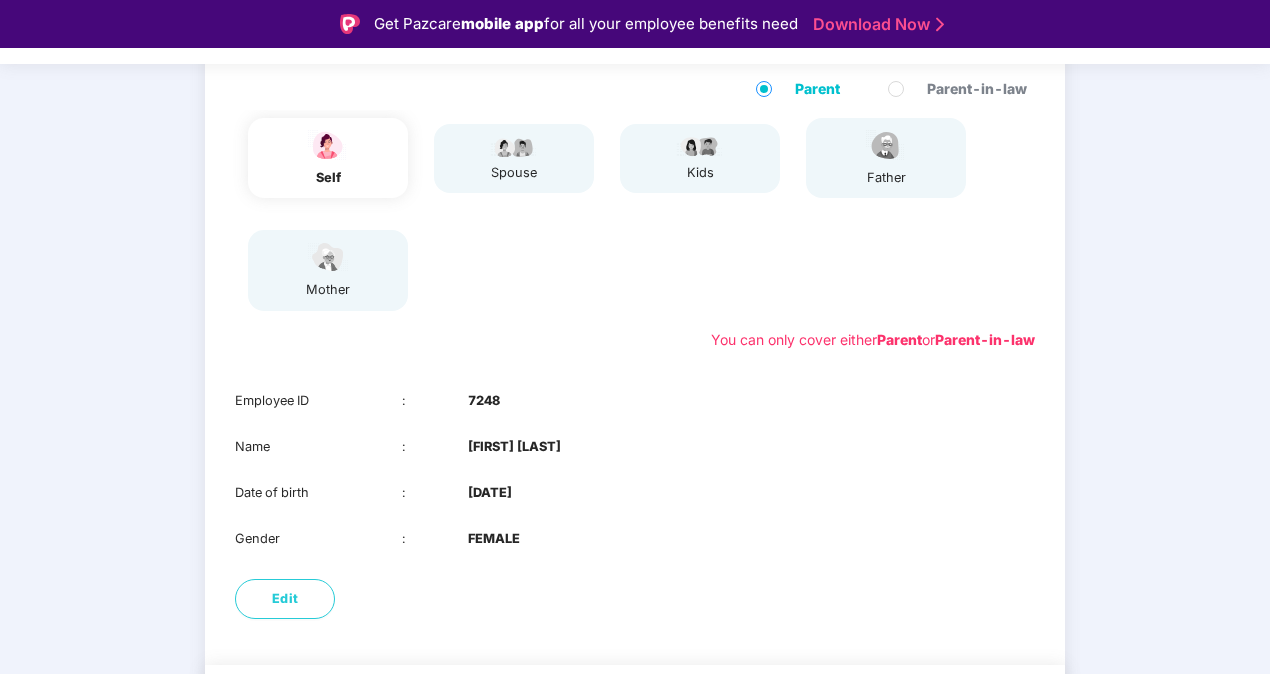 scroll, scrollTop: 280, scrollLeft: 0, axis: vertical 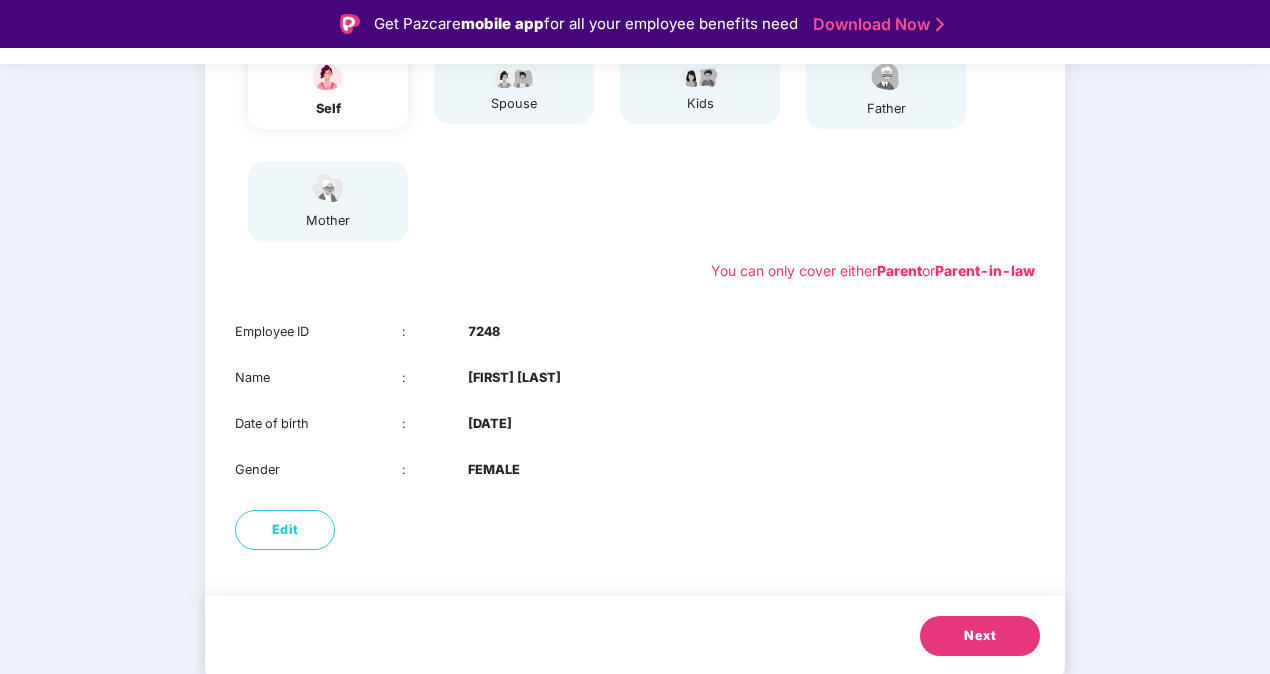 click on "Next" at bounding box center (980, 636) 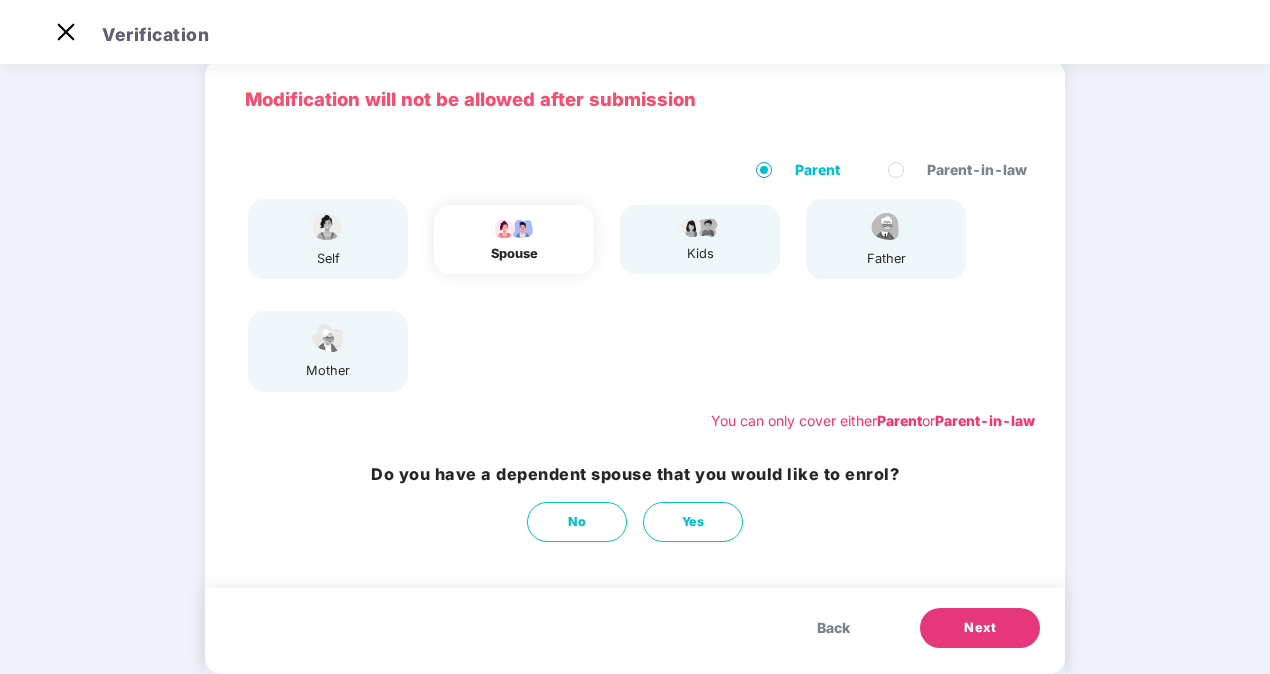 scroll, scrollTop: 122, scrollLeft: 0, axis: vertical 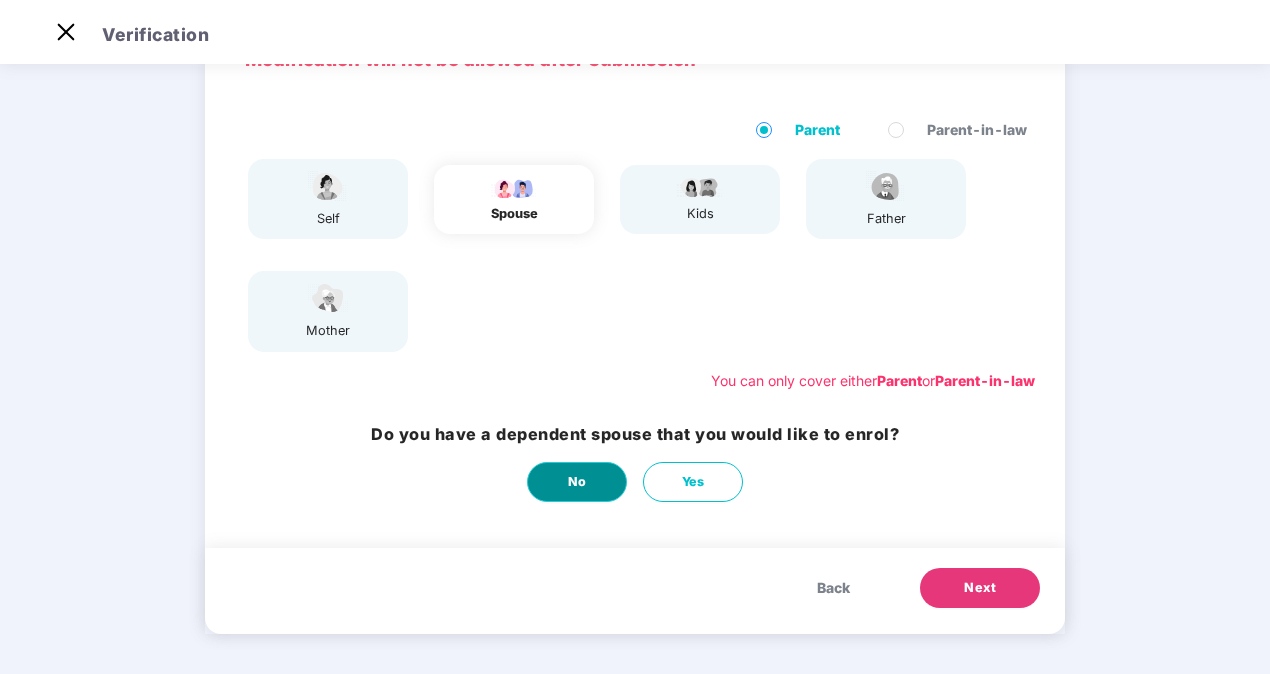 click on "No" at bounding box center (577, 482) 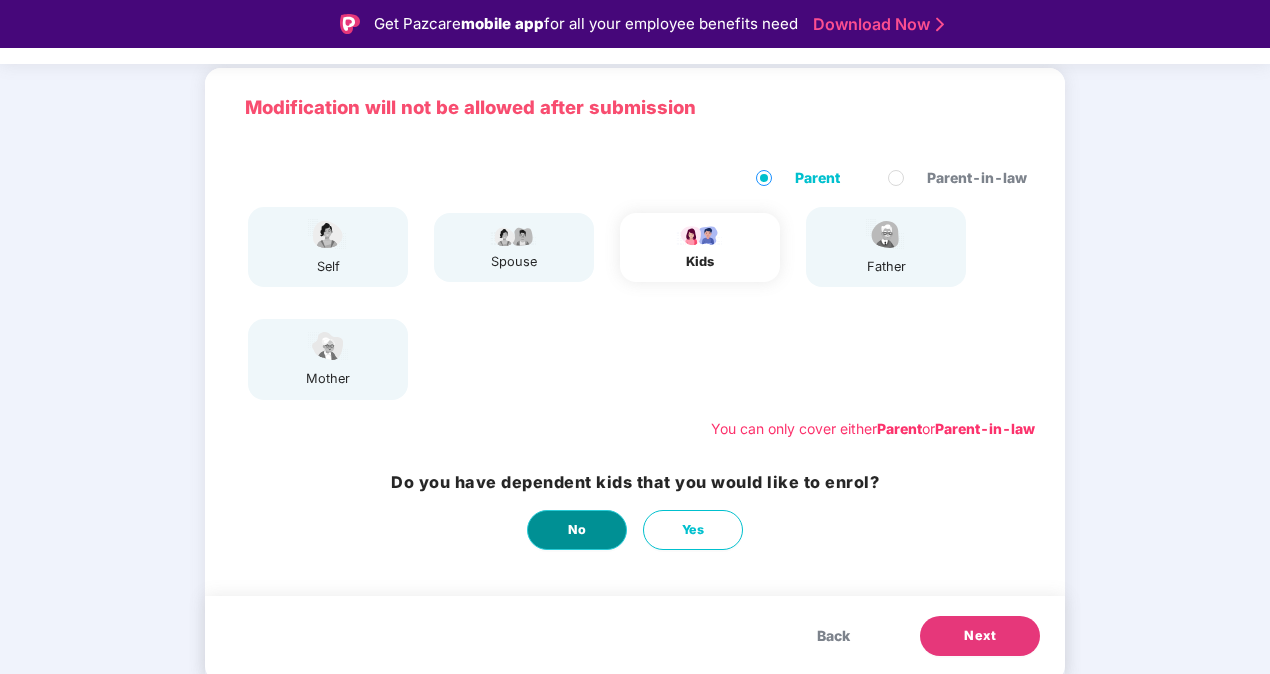 click on "No" at bounding box center (577, 530) 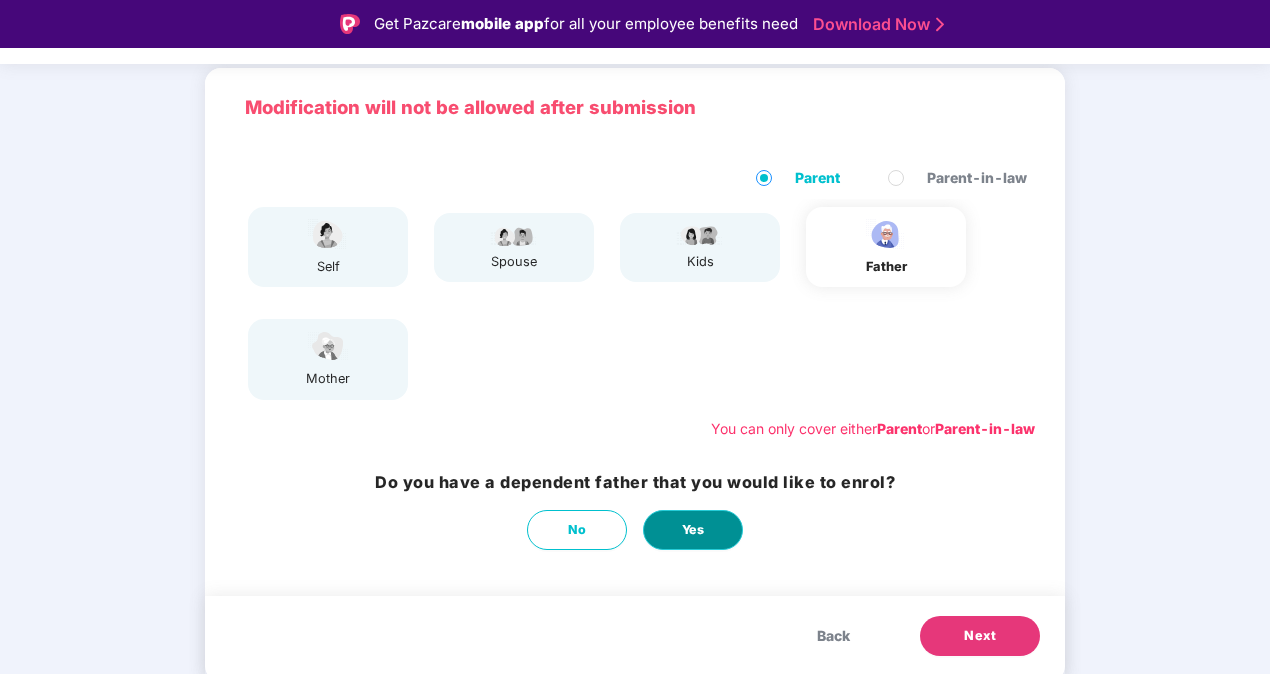 click on "Yes" at bounding box center [693, 530] 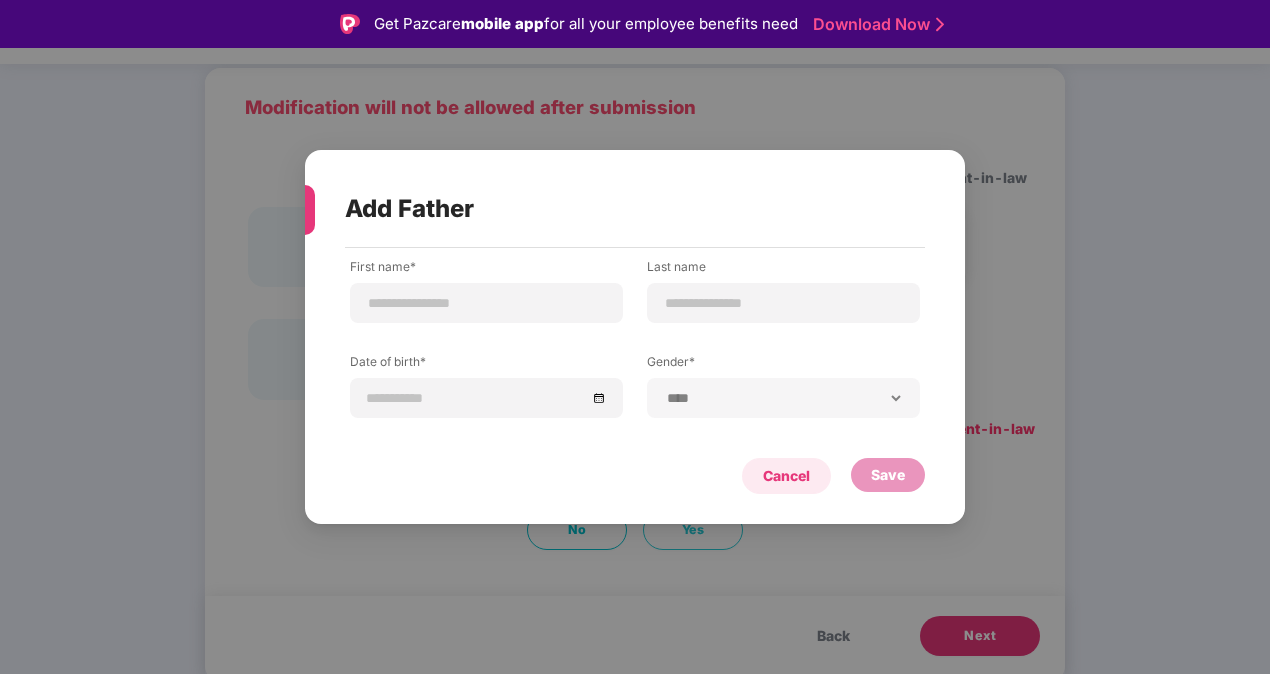 click on "Cancel" at bounding box center (786, 476) 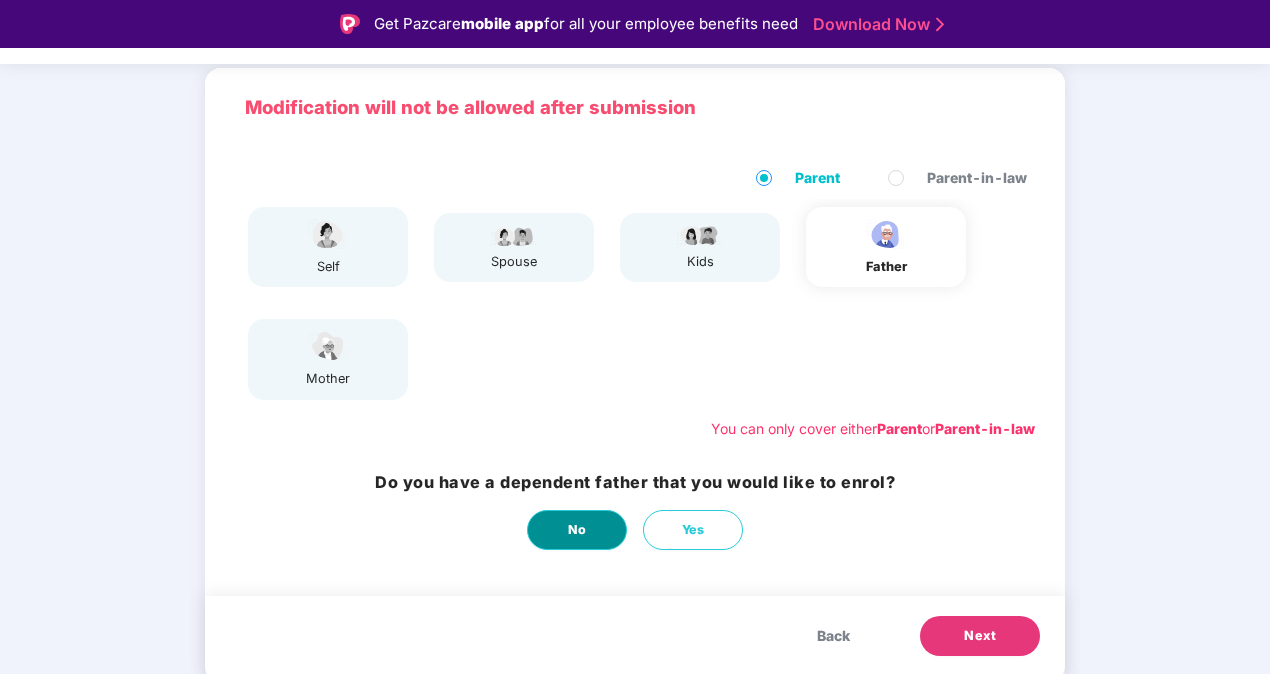 click on "No" at bounding box center [577, 530] 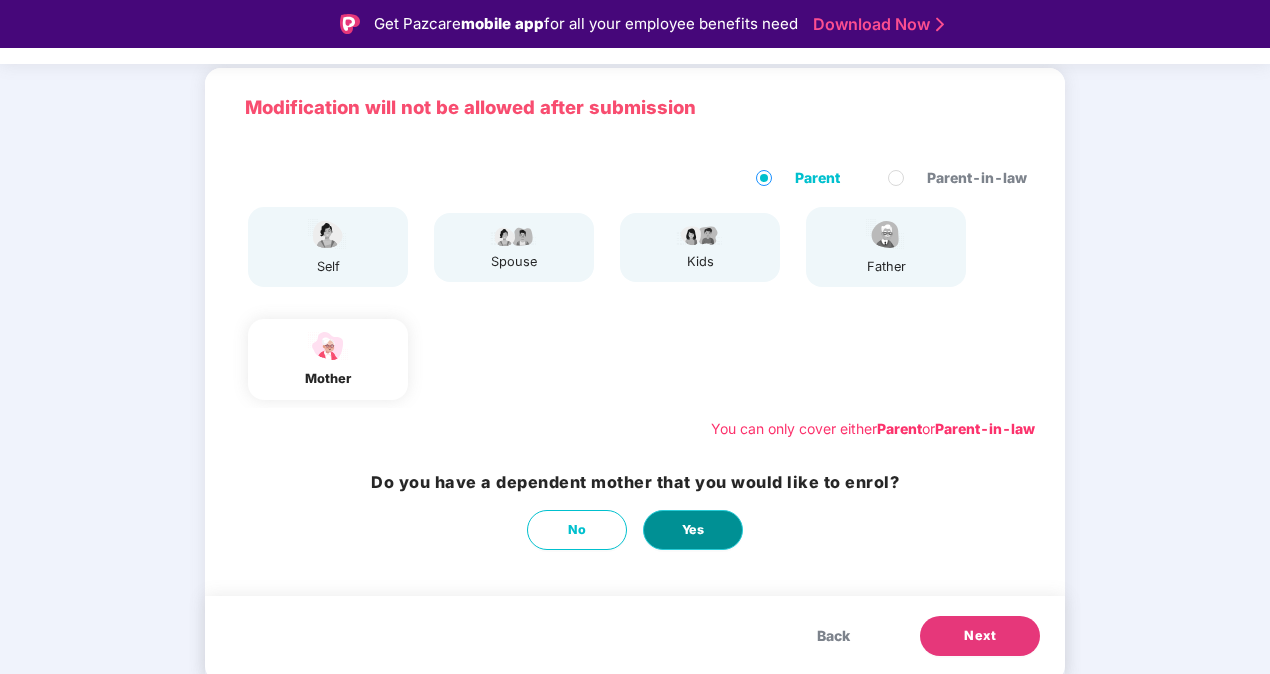 click on "Yes" at bounding box center [693, 530] 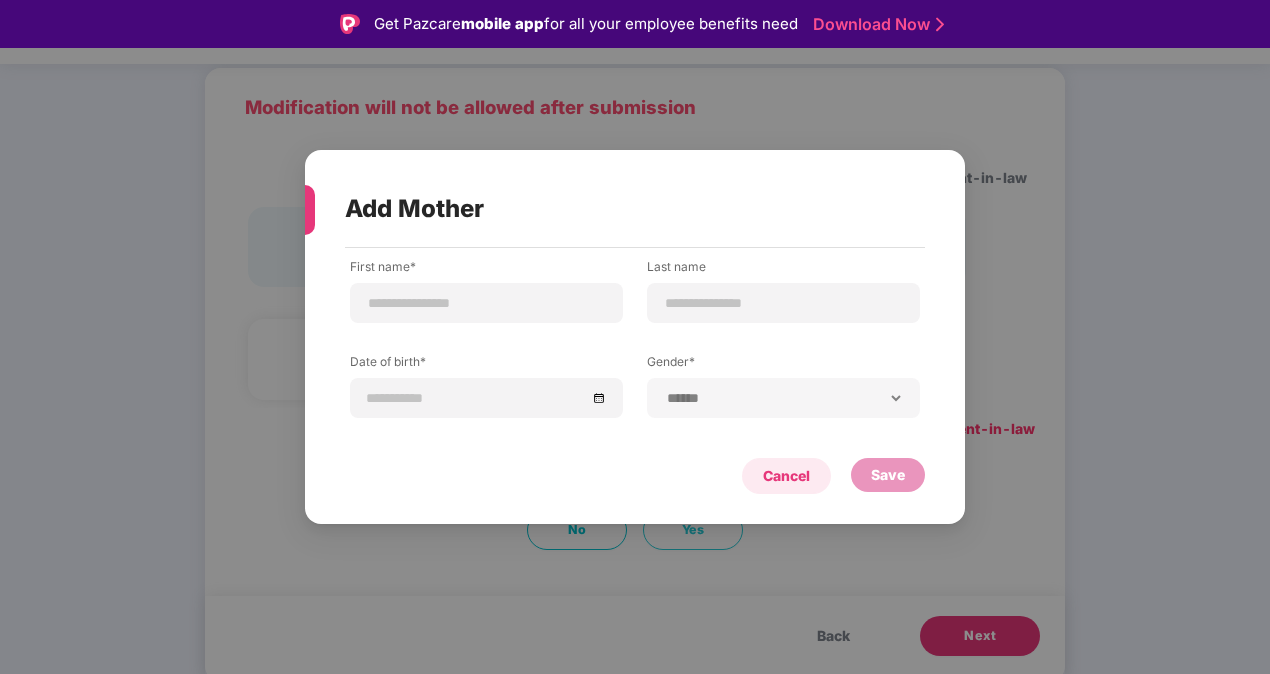 click on "Cancel" at bounding box center (786, 476) 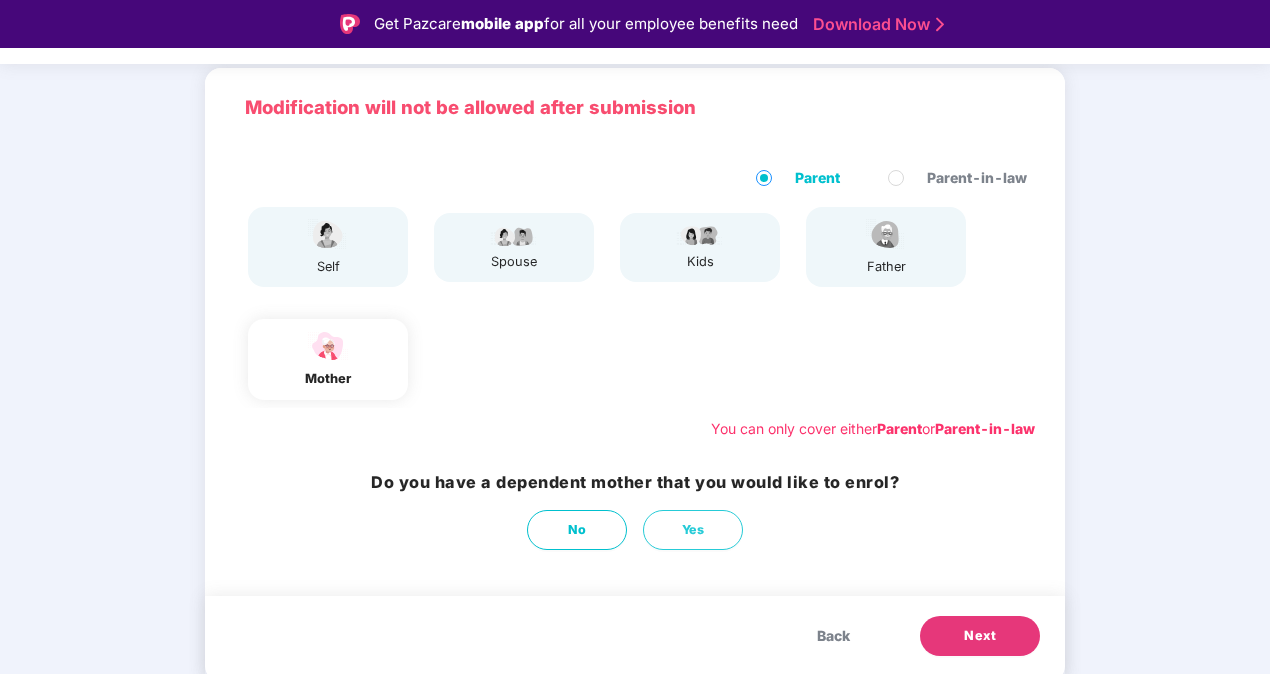 click on "self" at bounding box center [328, 247] 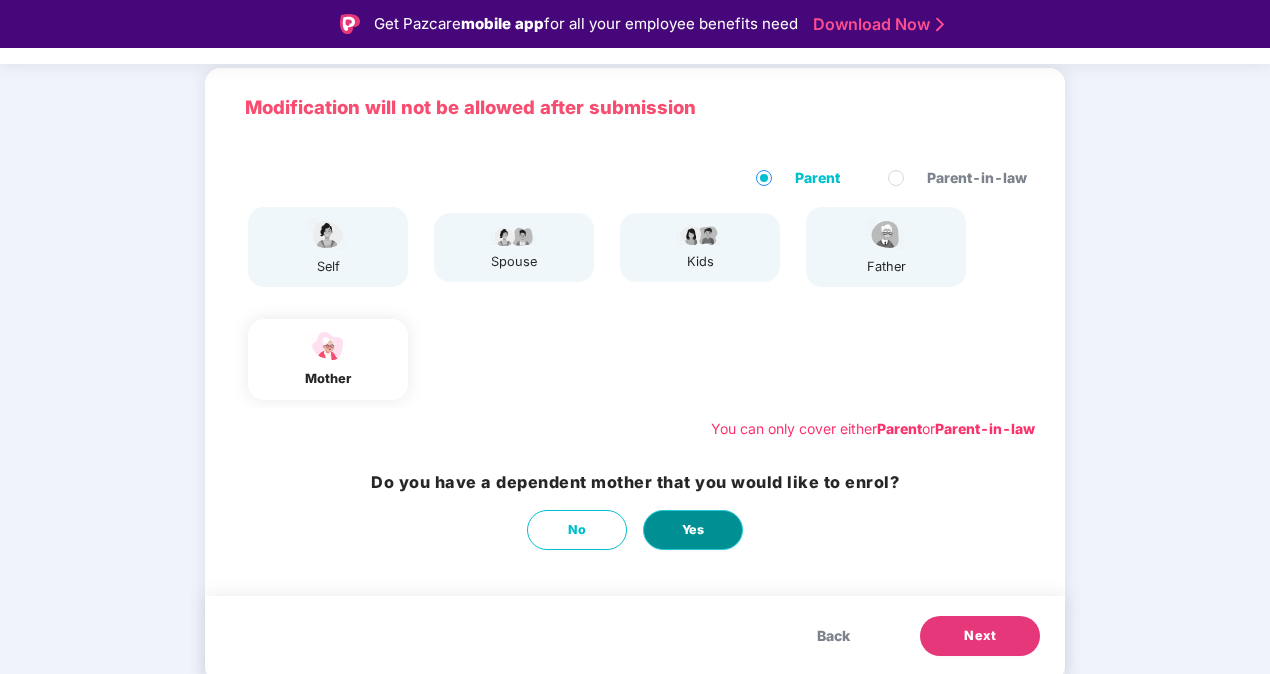 click on "Yes" at bounding box center (693, 530) 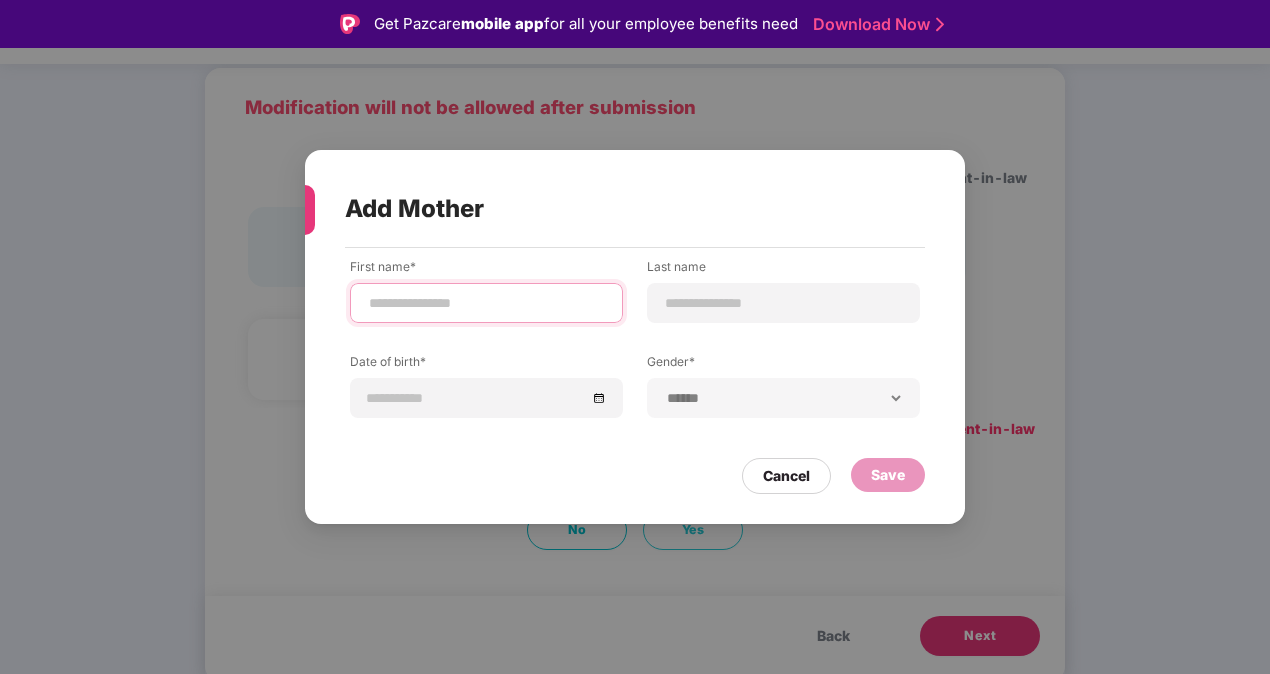 click at bounding box center (486, 303) 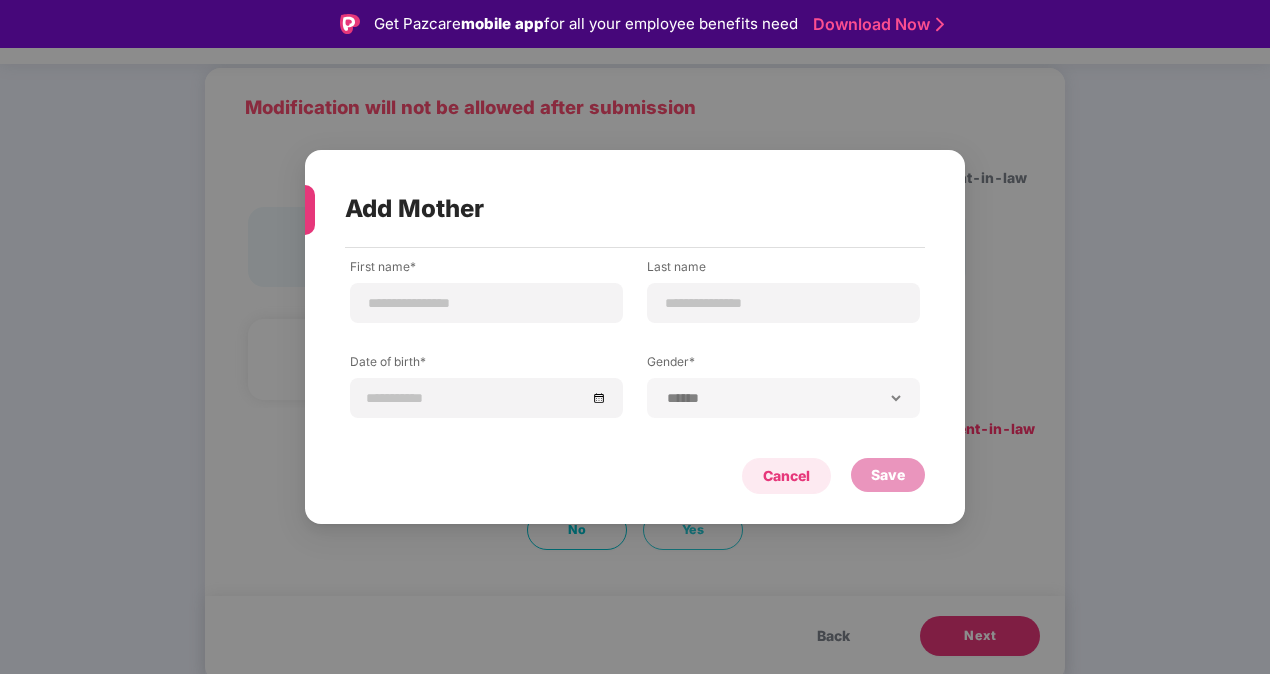 click on "Cancel" at bounding box center [786, 476] 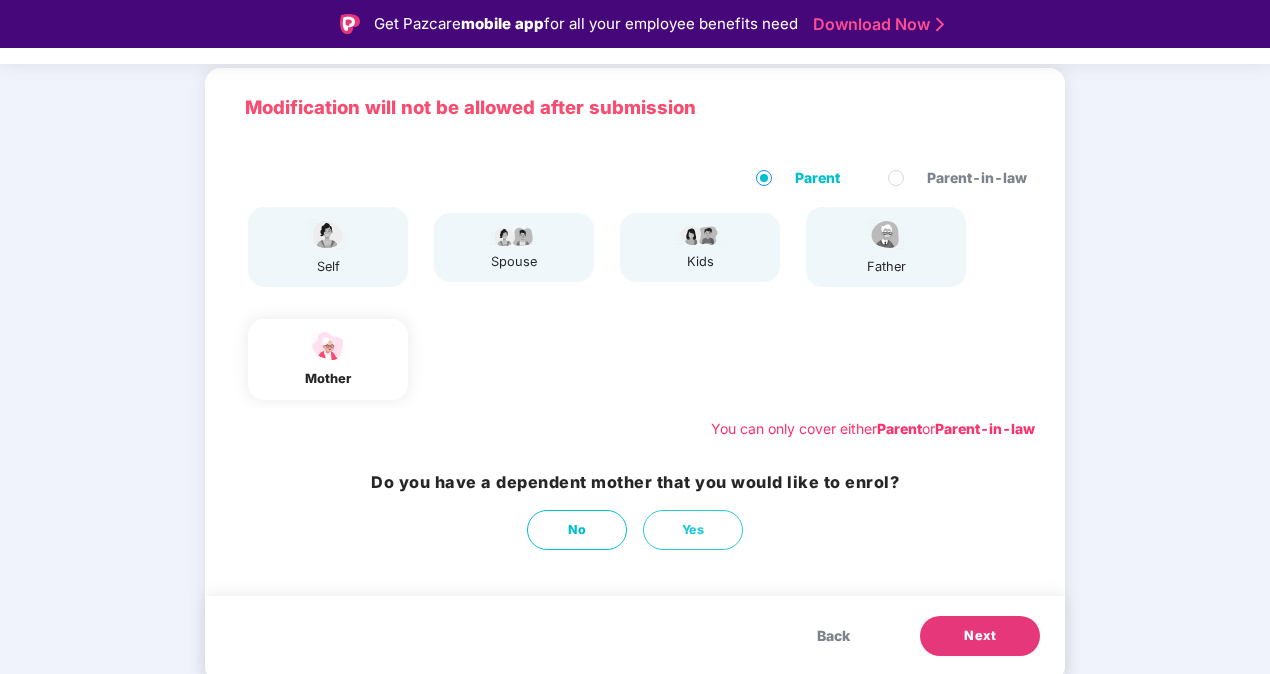 scroll, scrollTop: 48, scrollLeft: 0, axis: vertical 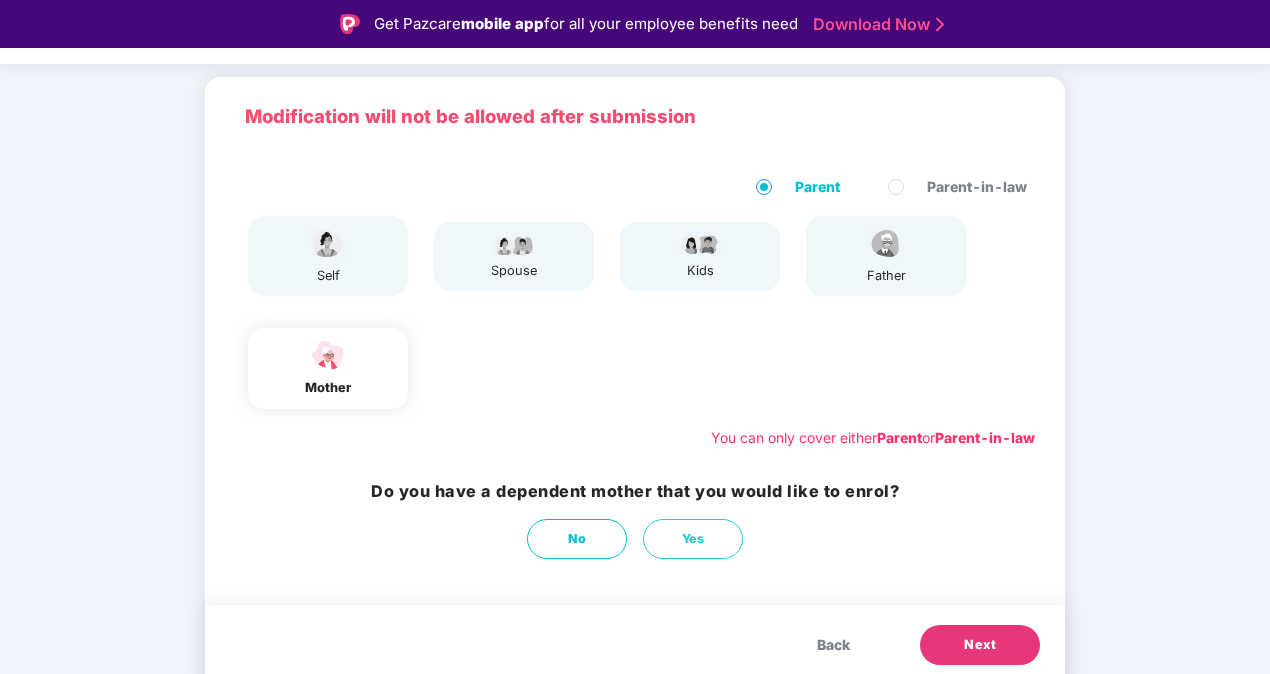 click on "father" at bounding box center (886, 276) 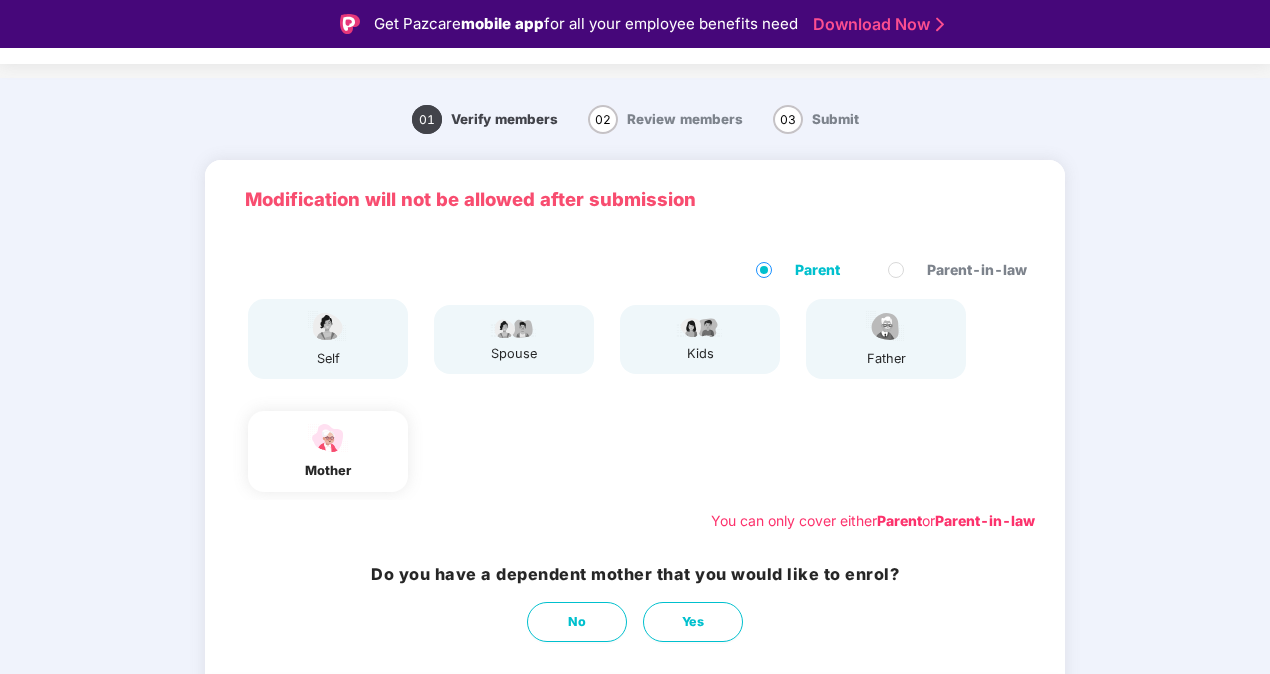 scroll, scrollTop: 29, scrollLeft: 0, axis: vertical 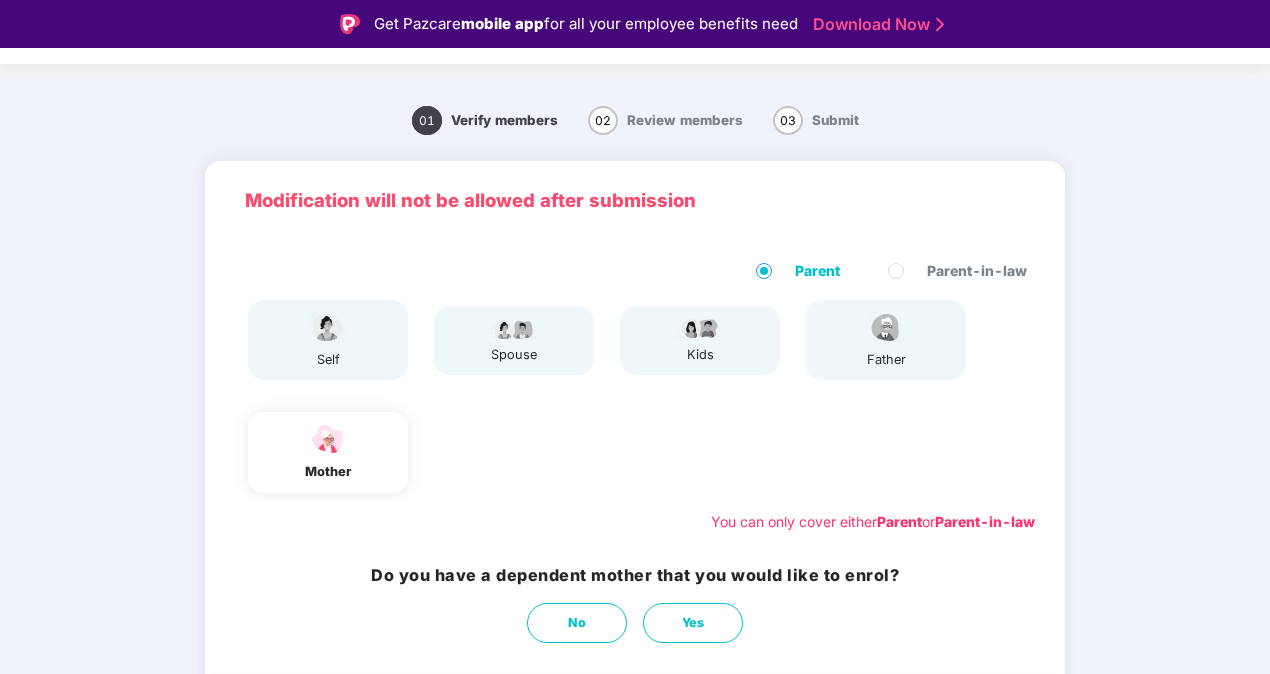 click on "father" at bounding box center [886, 340] 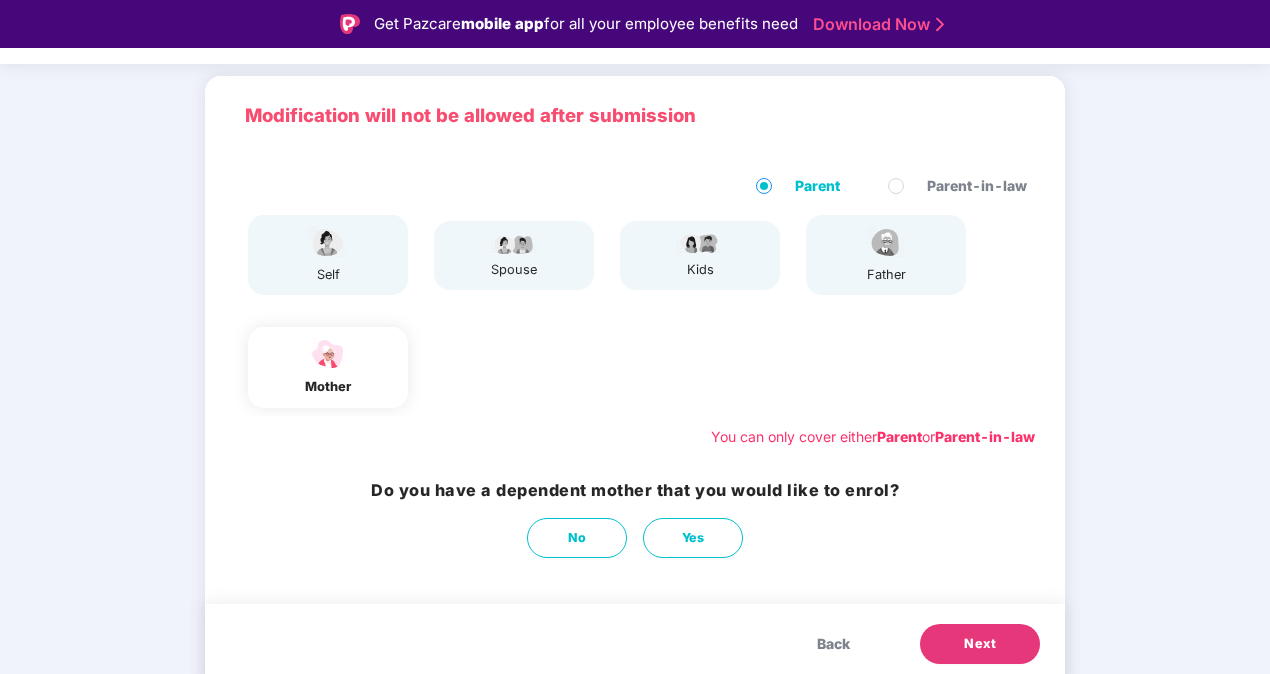 scroll, scrollTop: 14, scrollLeft: 0, axis: vertical 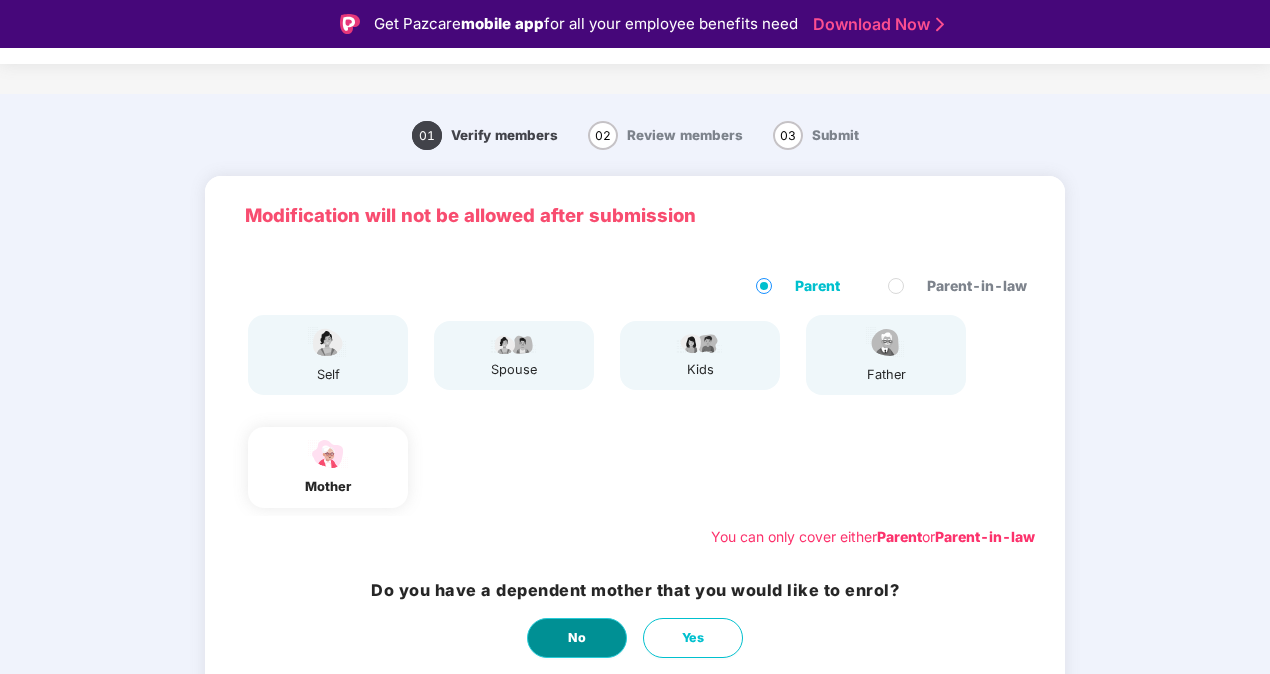 click on "No" at bounding box center [577, 638] 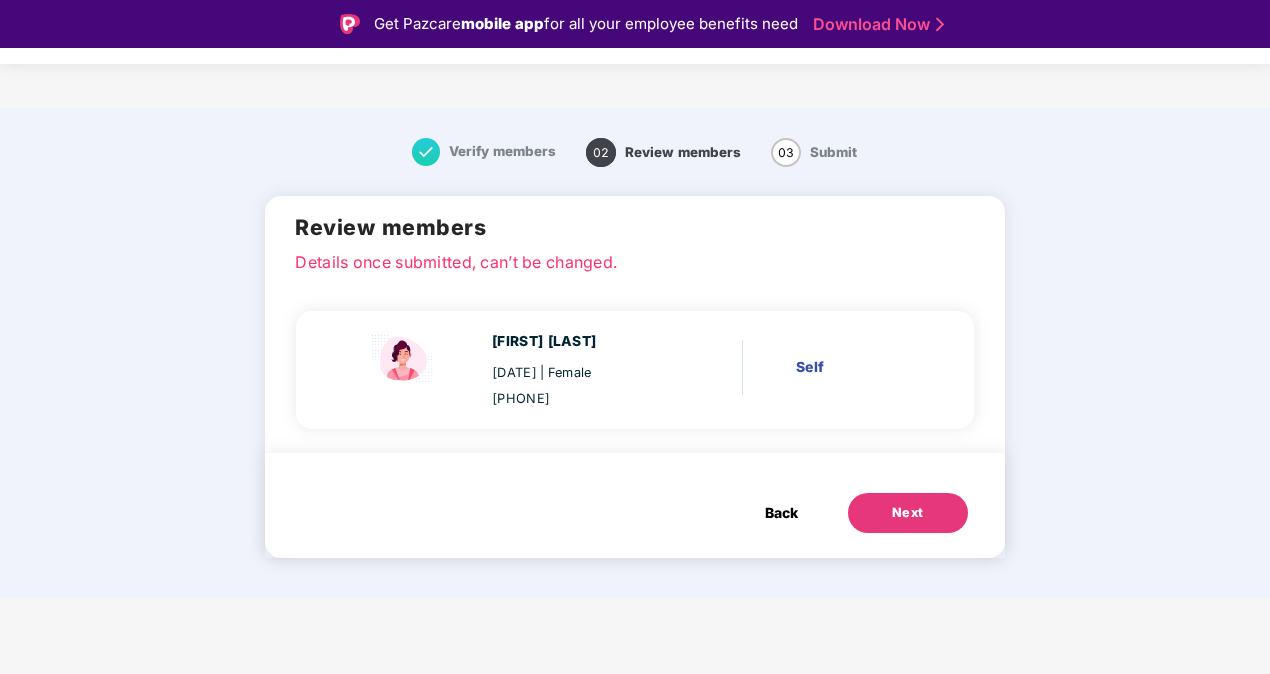 scroll, scrollTop: 0, scrollLeft: 0, axis: both 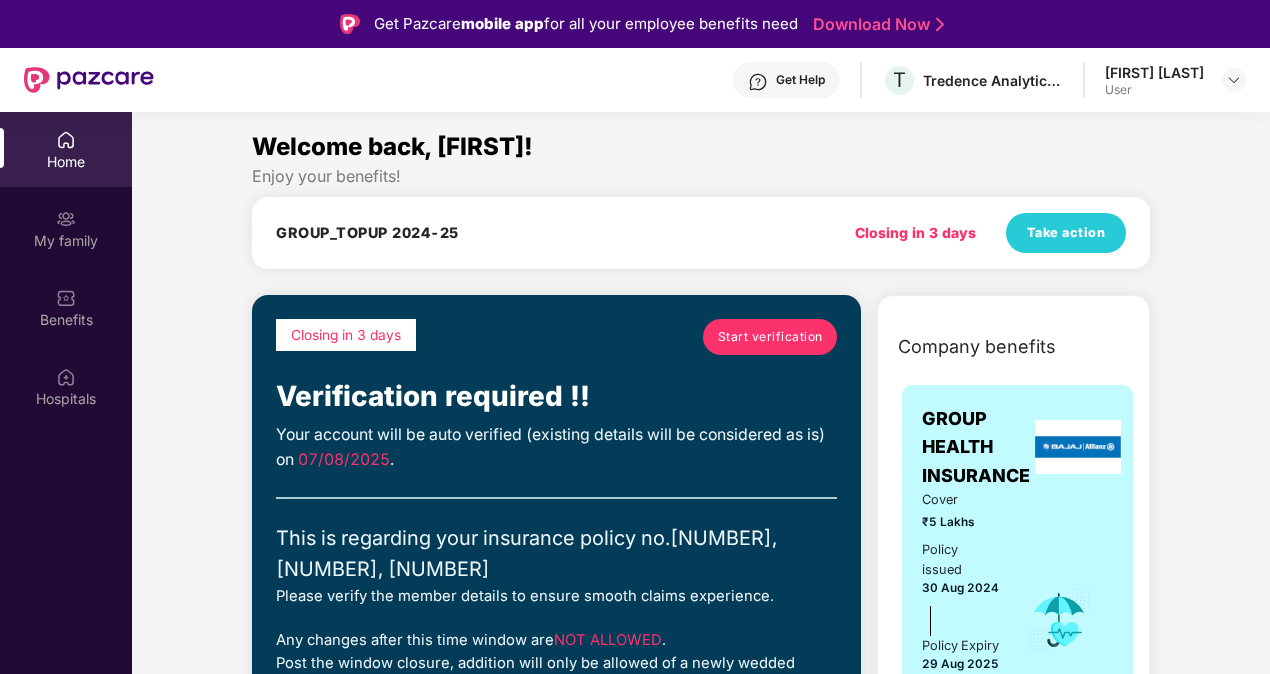 click on "Start verification" at bounding box center [770, 336] 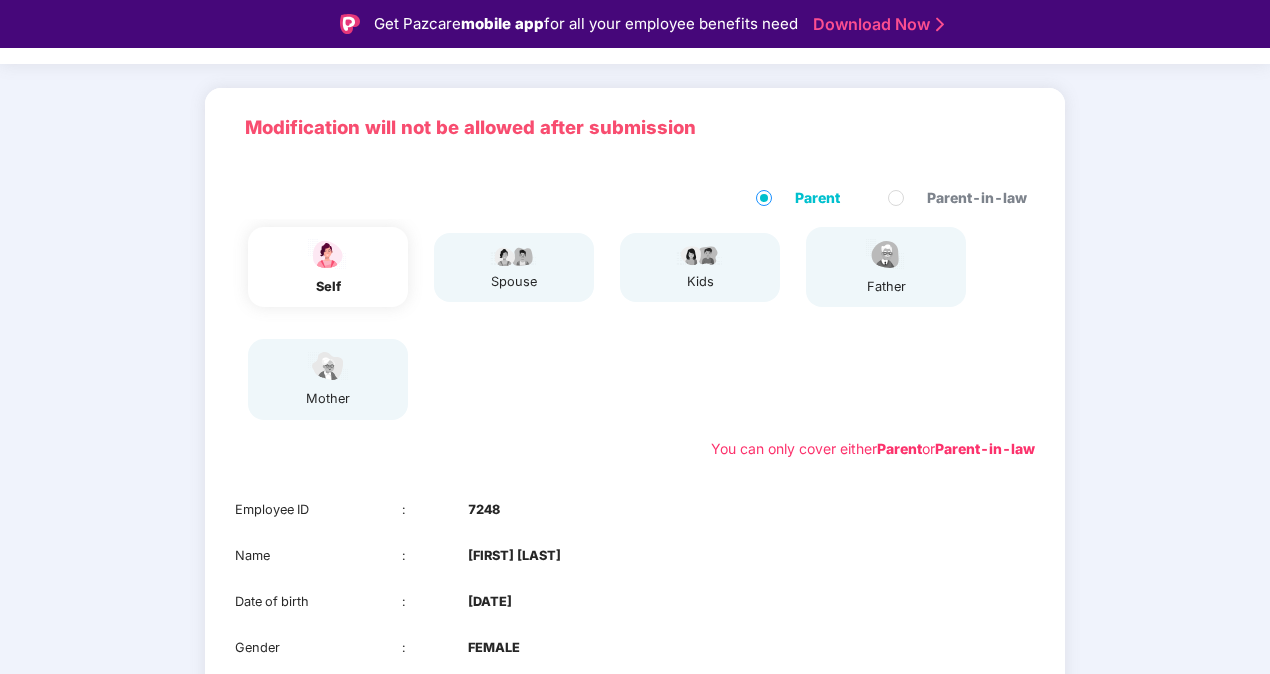 scroll, scrollTop: 280, scrollLeft: 0, axis: vertical 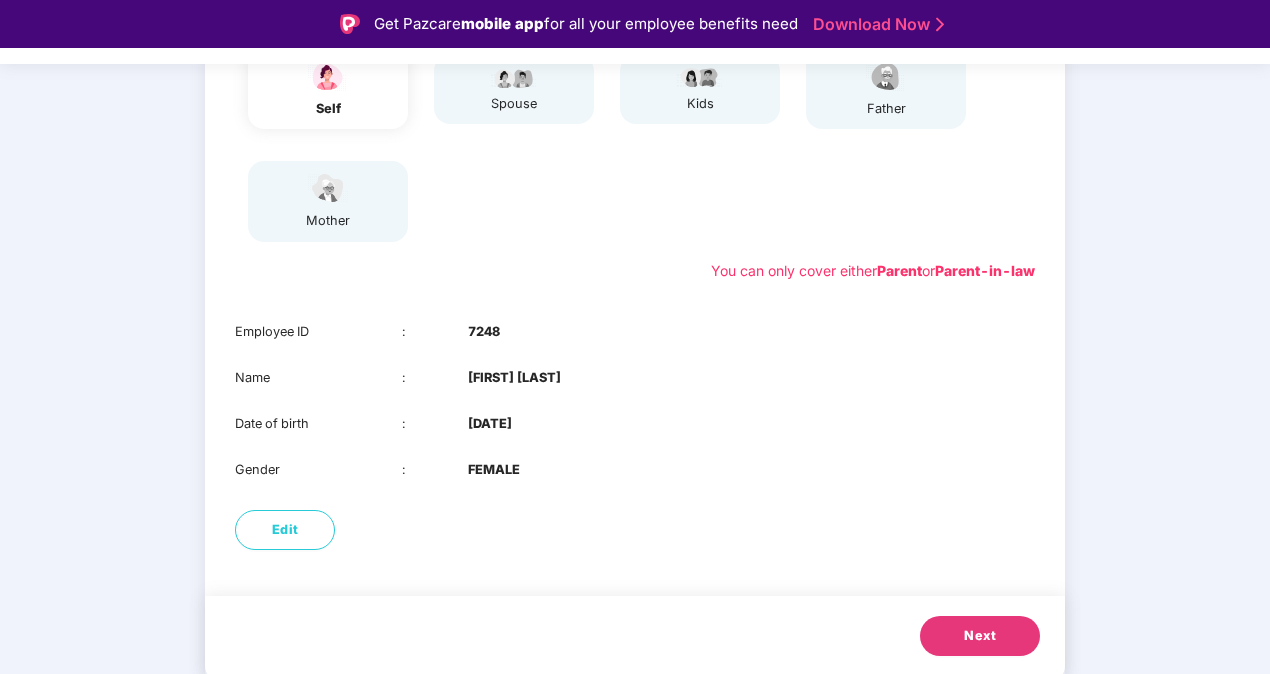 click on "Next" at bounding box center (980, 636) 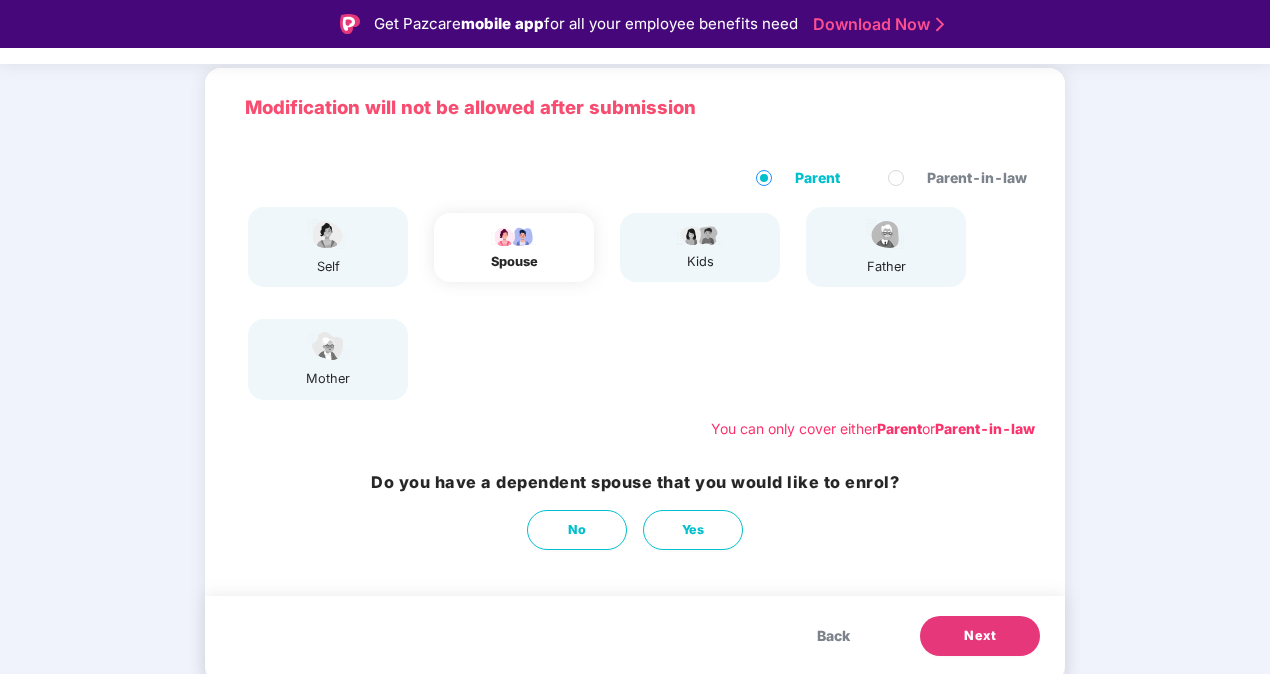 scroll, scrollTop: 48, scrollLeft: 0, axis: vertical 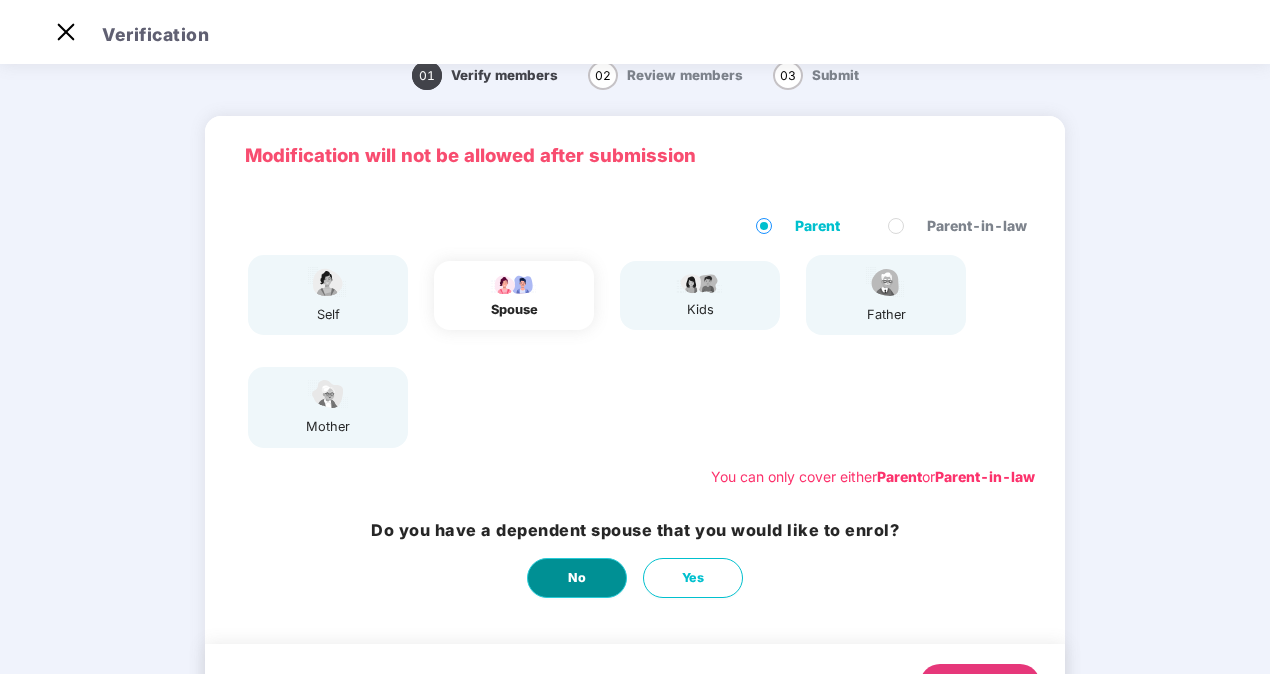 click on "No" at bounding box center (577, 578) 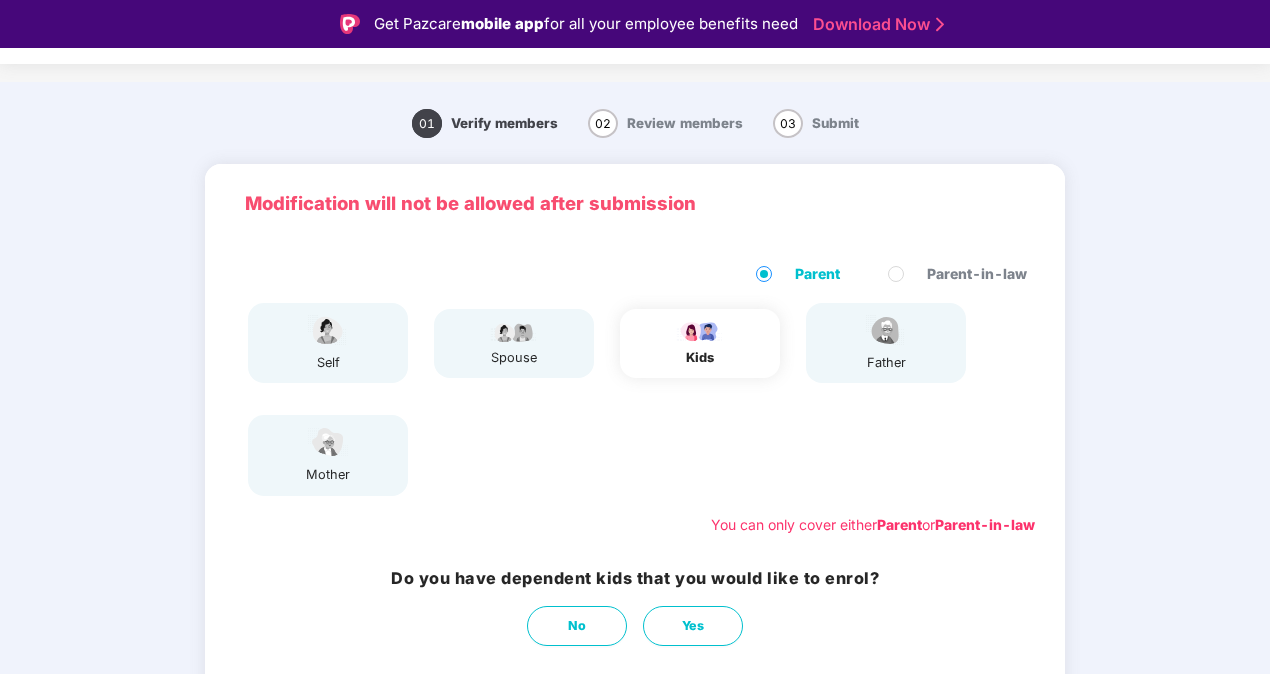 scroll, scrollTop: 86, scrollLeft: 0, axis: vertical 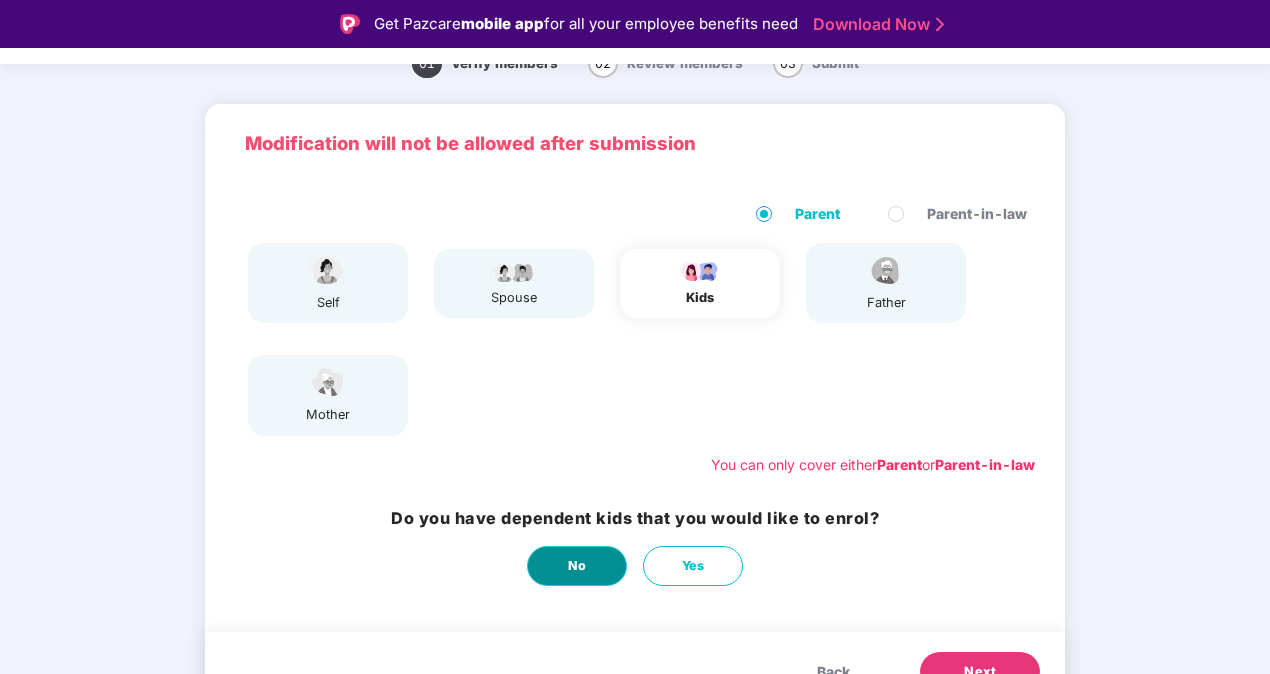 click on "No" at bounding box center [577, 566] 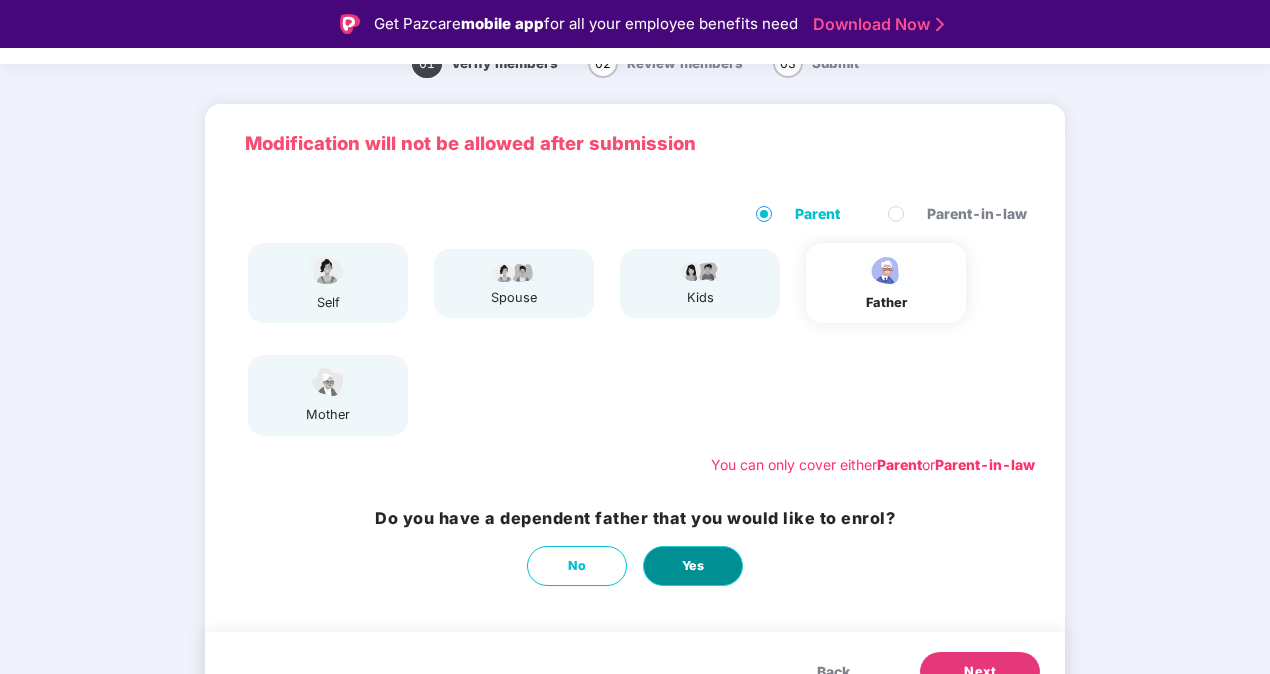 click on "Yes" at bounding box center (693, 566) 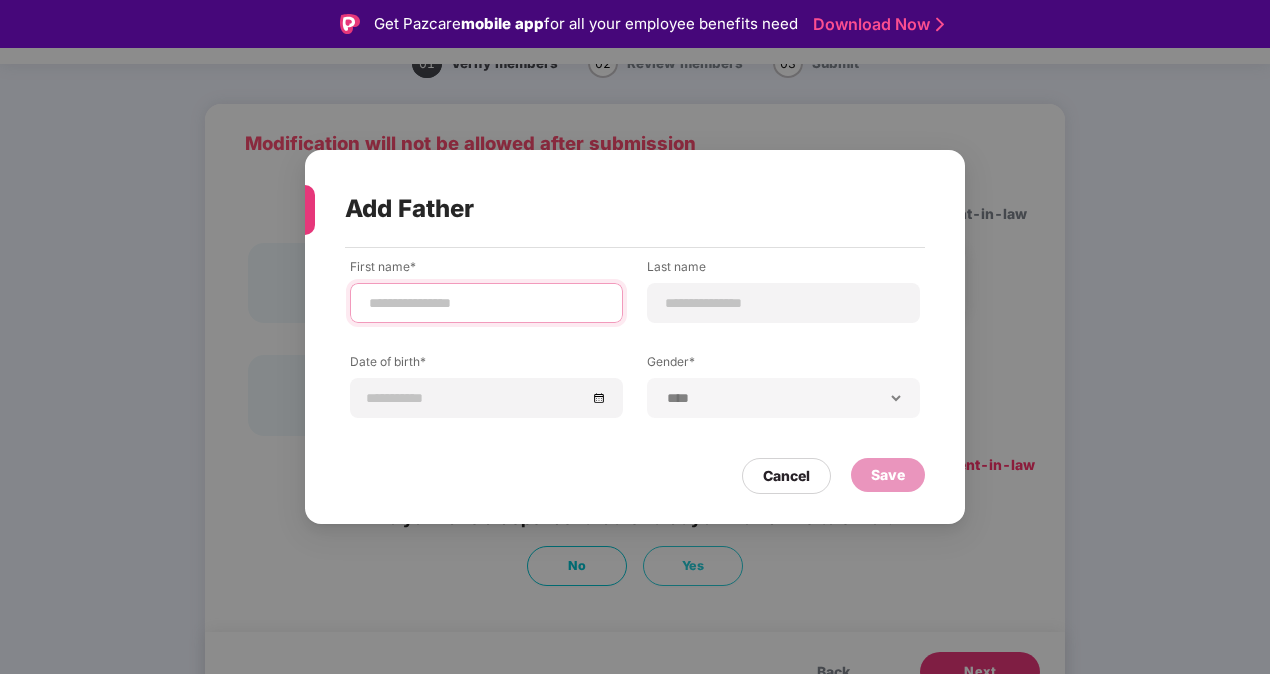 click at bounding box center (486, 303) 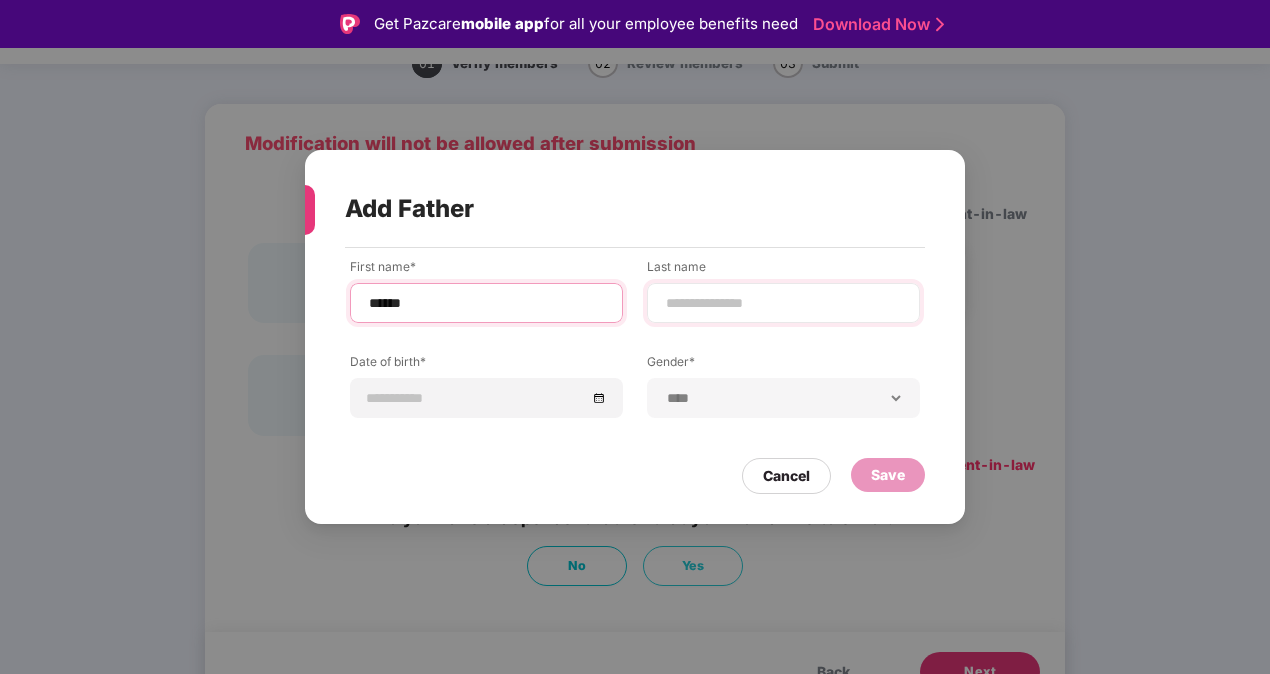 type on "******" 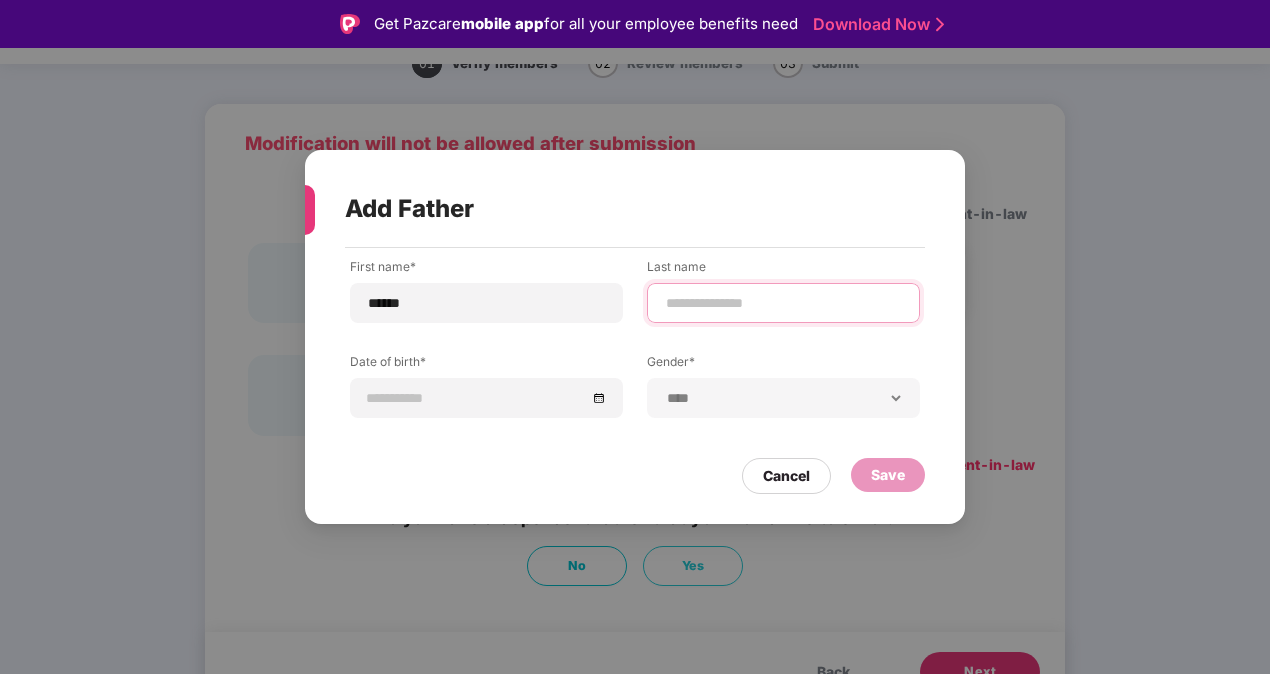 click at bounding box center (783, 303) 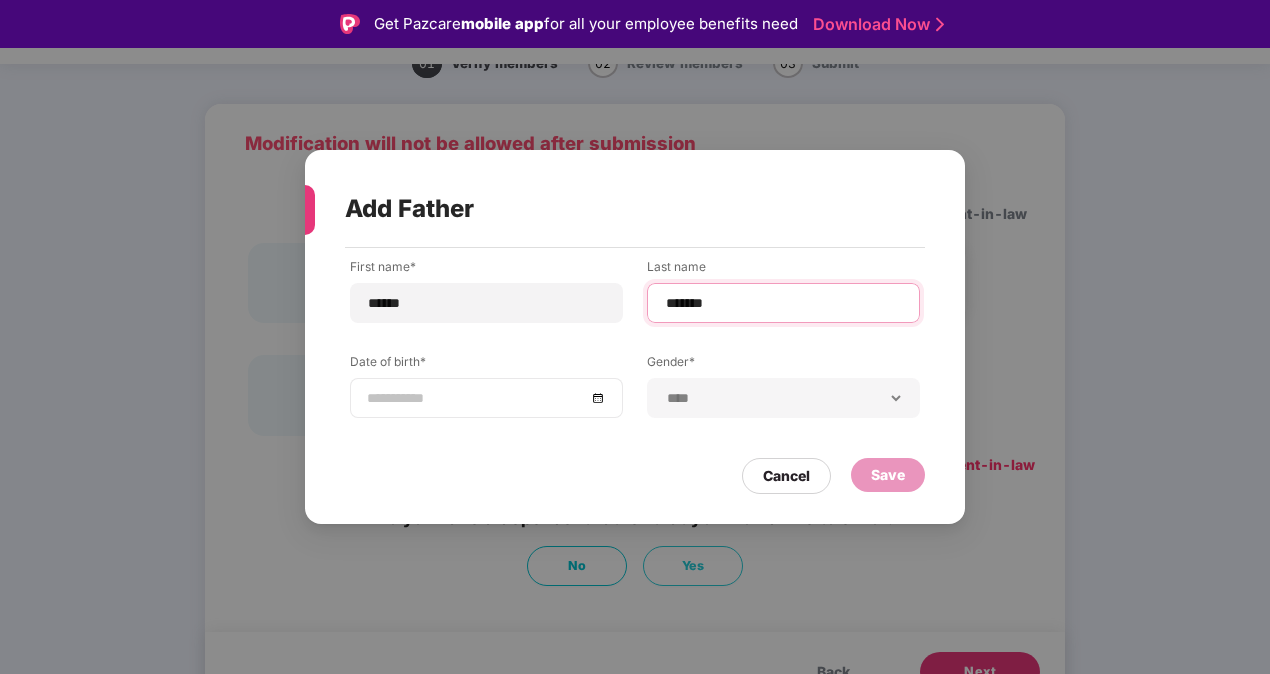 type on "*******" 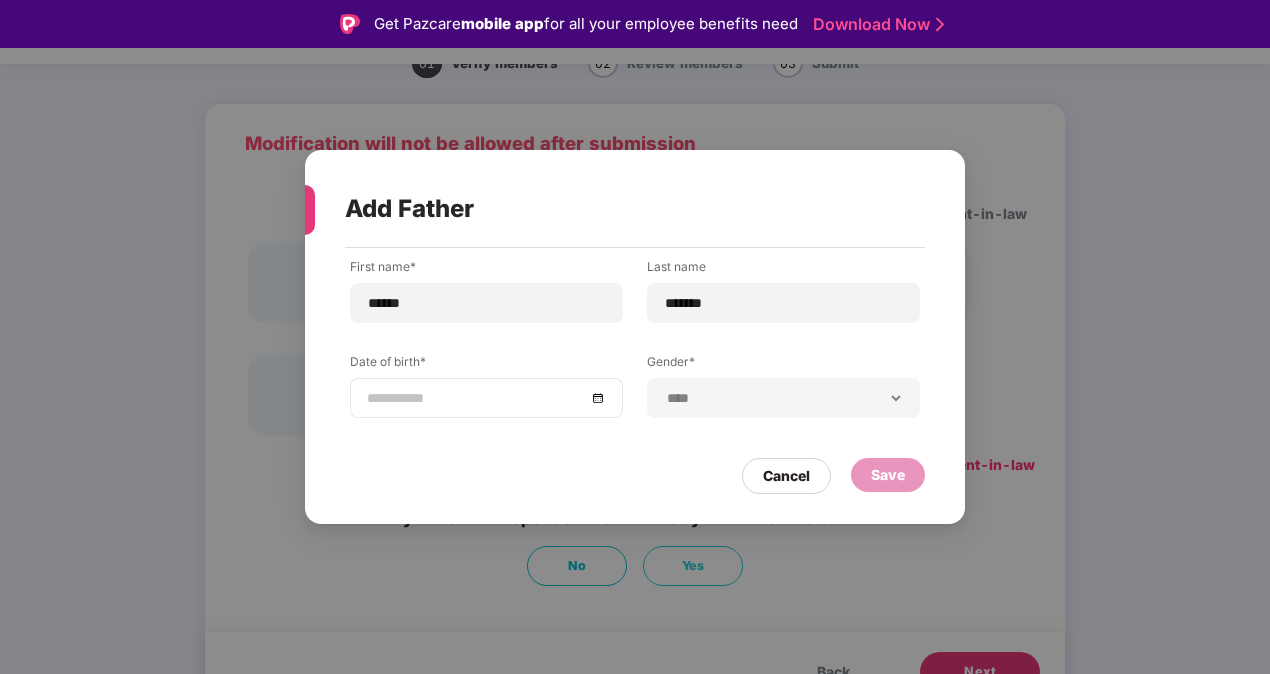 click at bounding box center (486, 398) 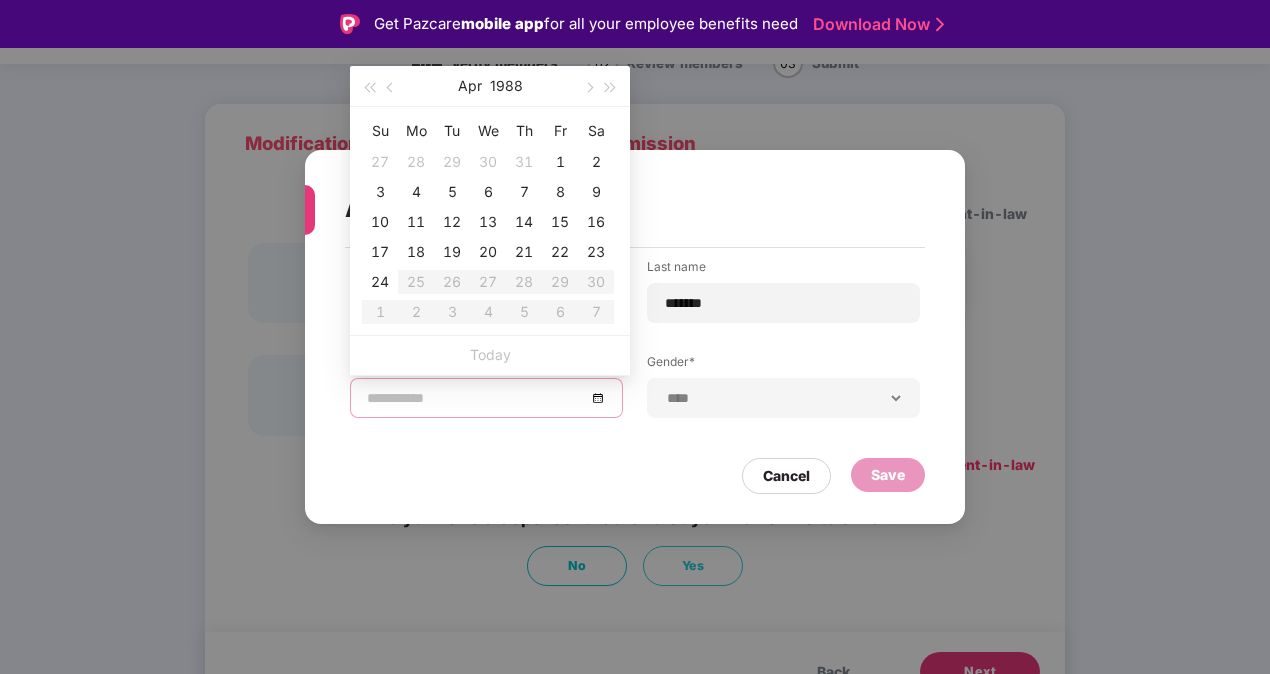 type on "**********" 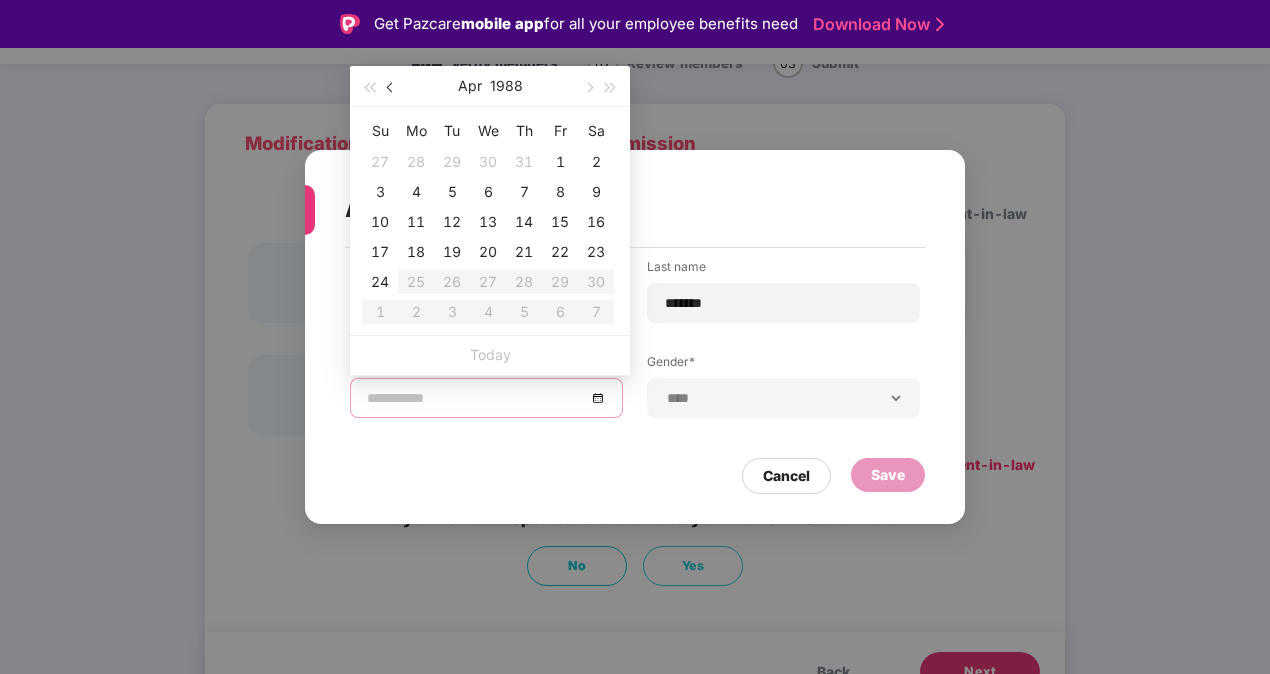 click at bounding box center (392, 88) 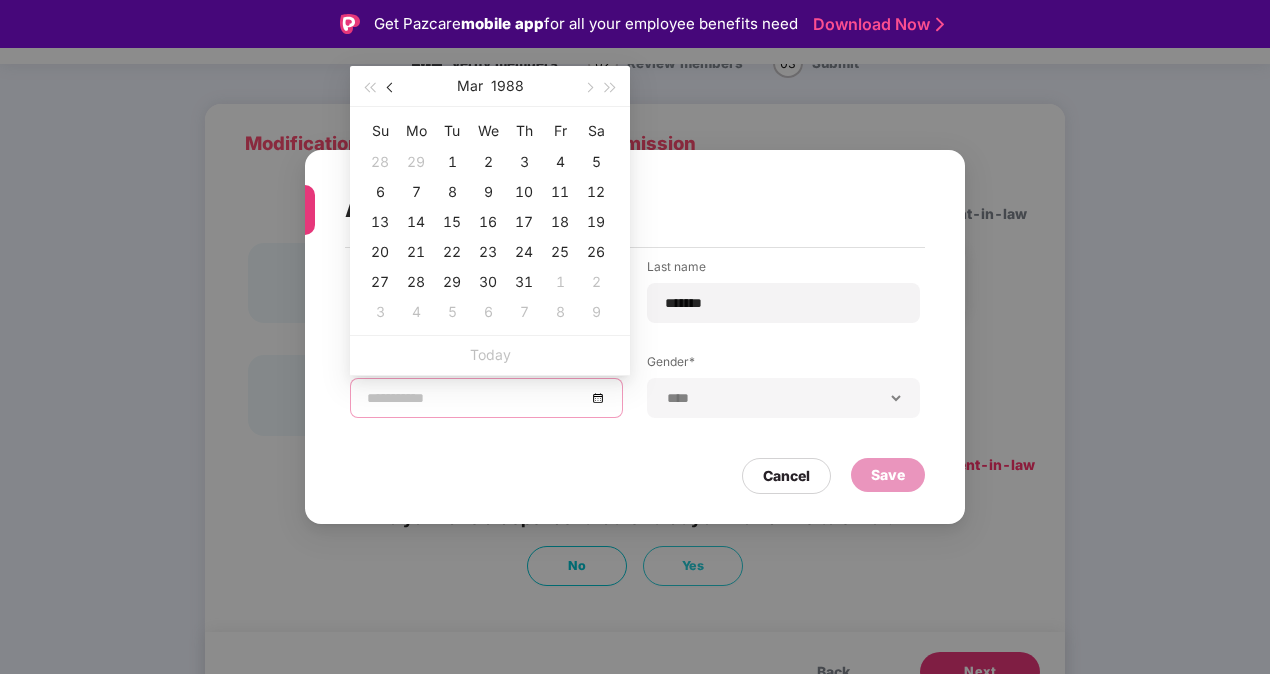 click at bounding box center [392, 88] 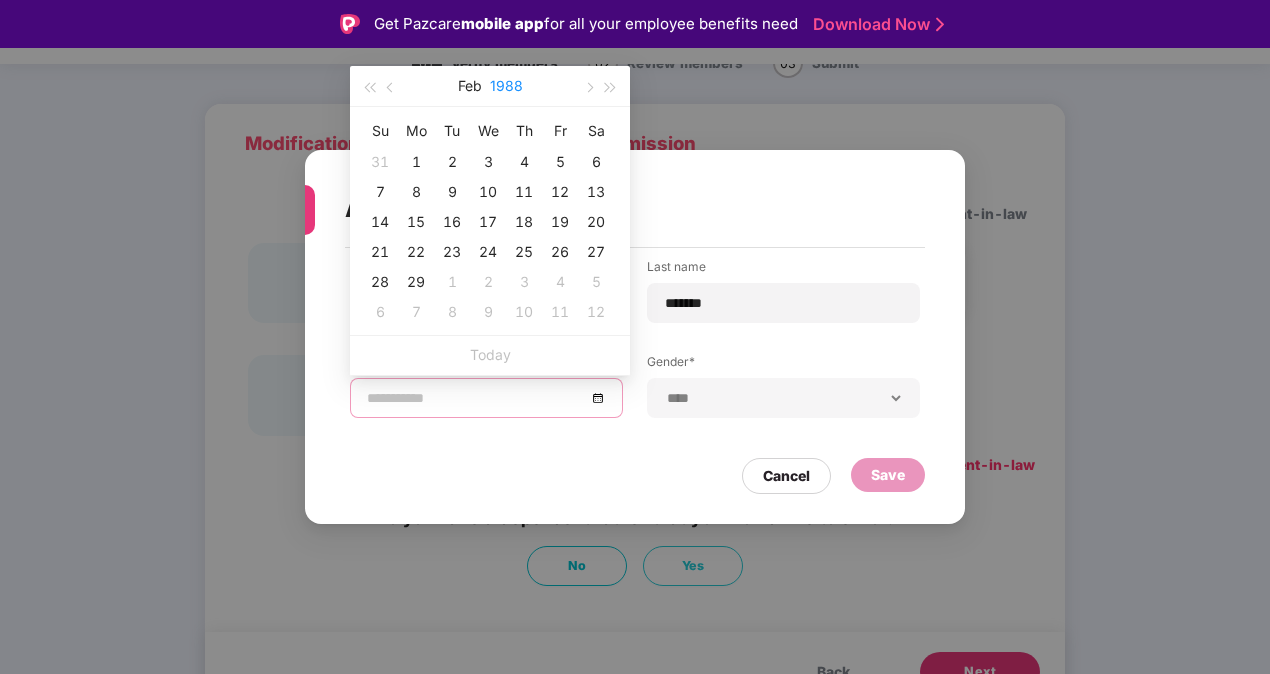 click on "1988" at bounding box center [506, 86] 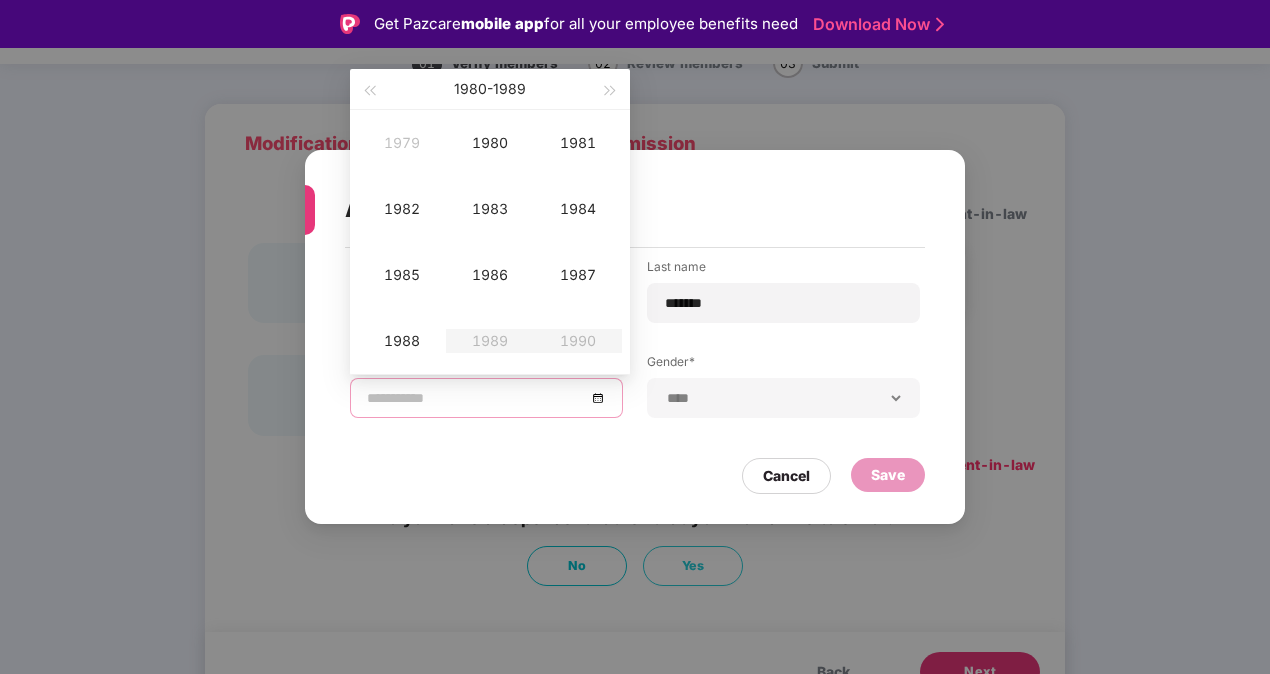 type on "**********" 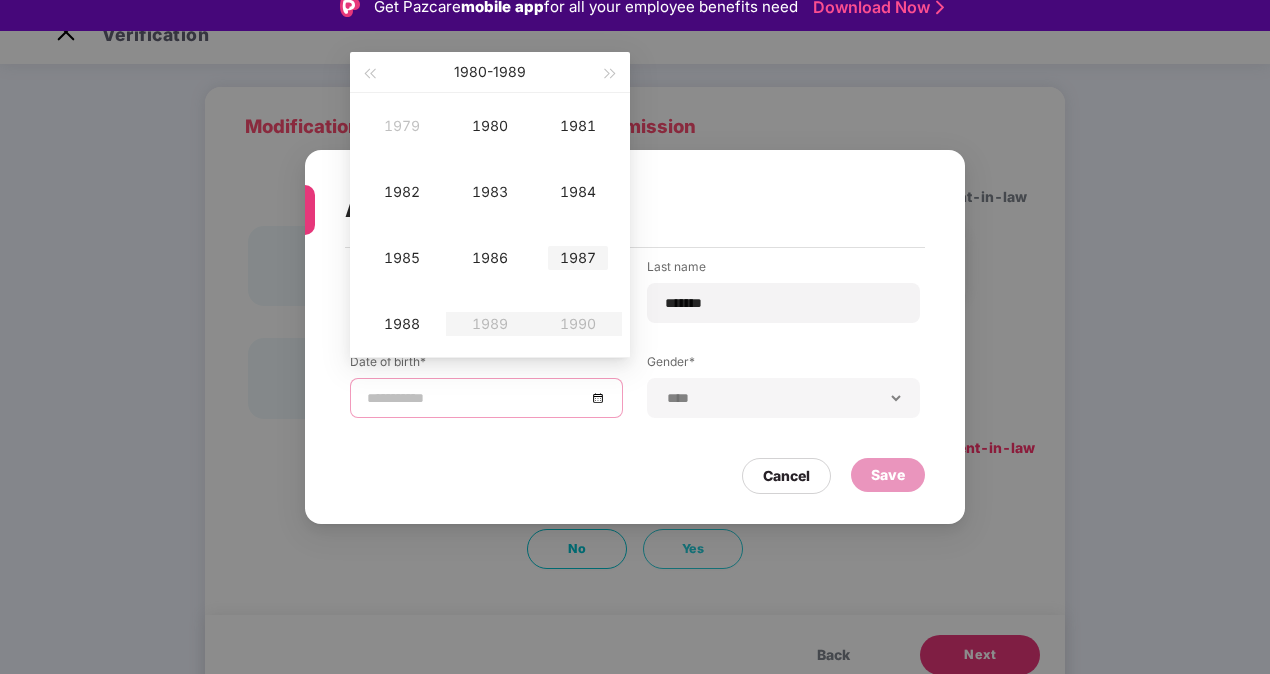 scroll, scrollTop: 16, scrollLeft: 0, axis: vertical 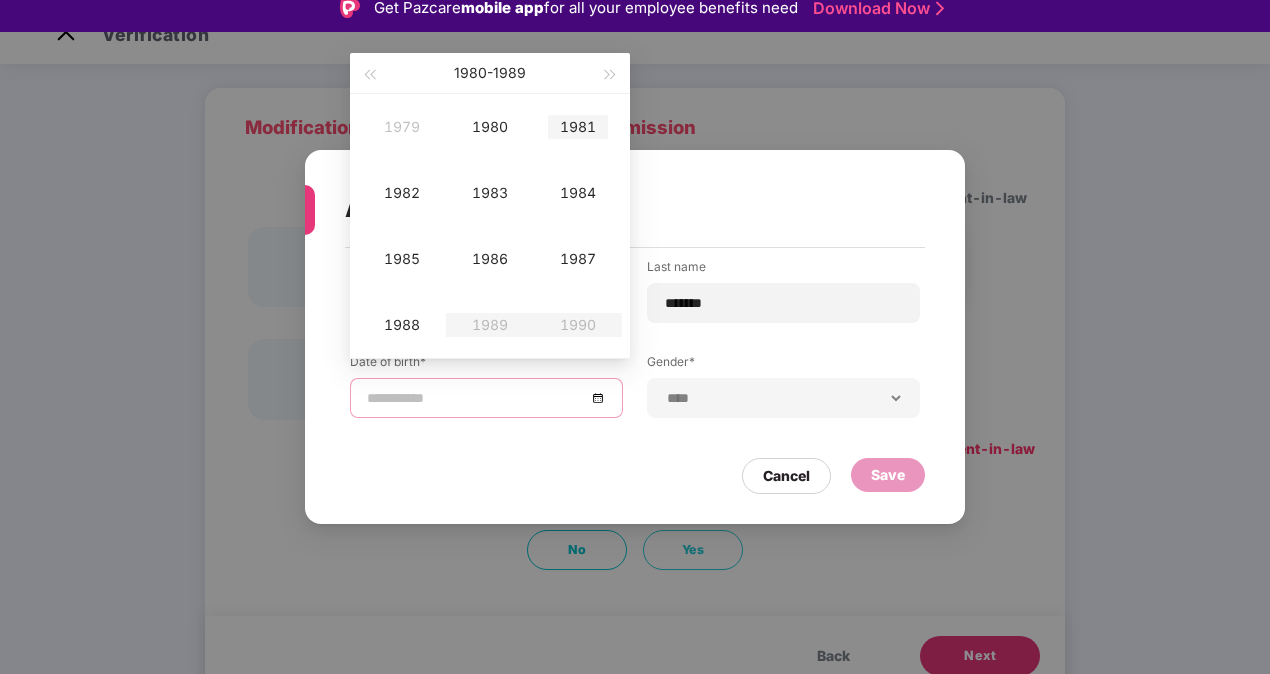 type on "**********" 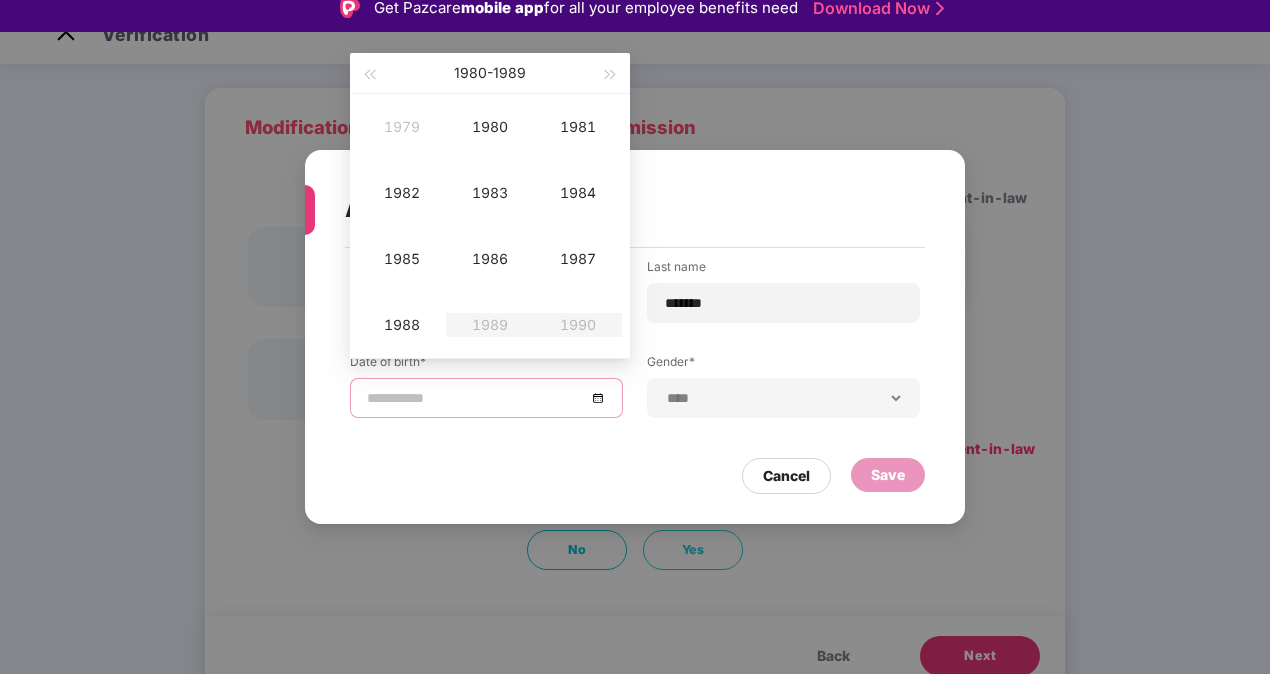 type on "**********" 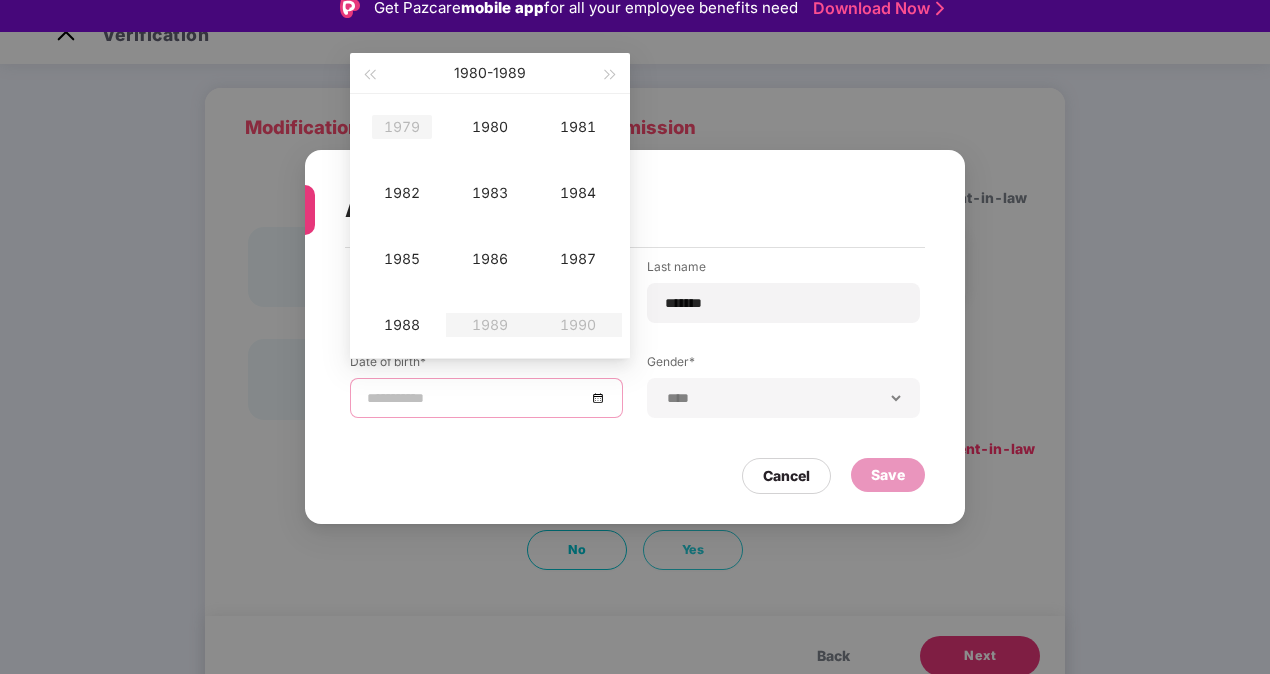 type on "**********" 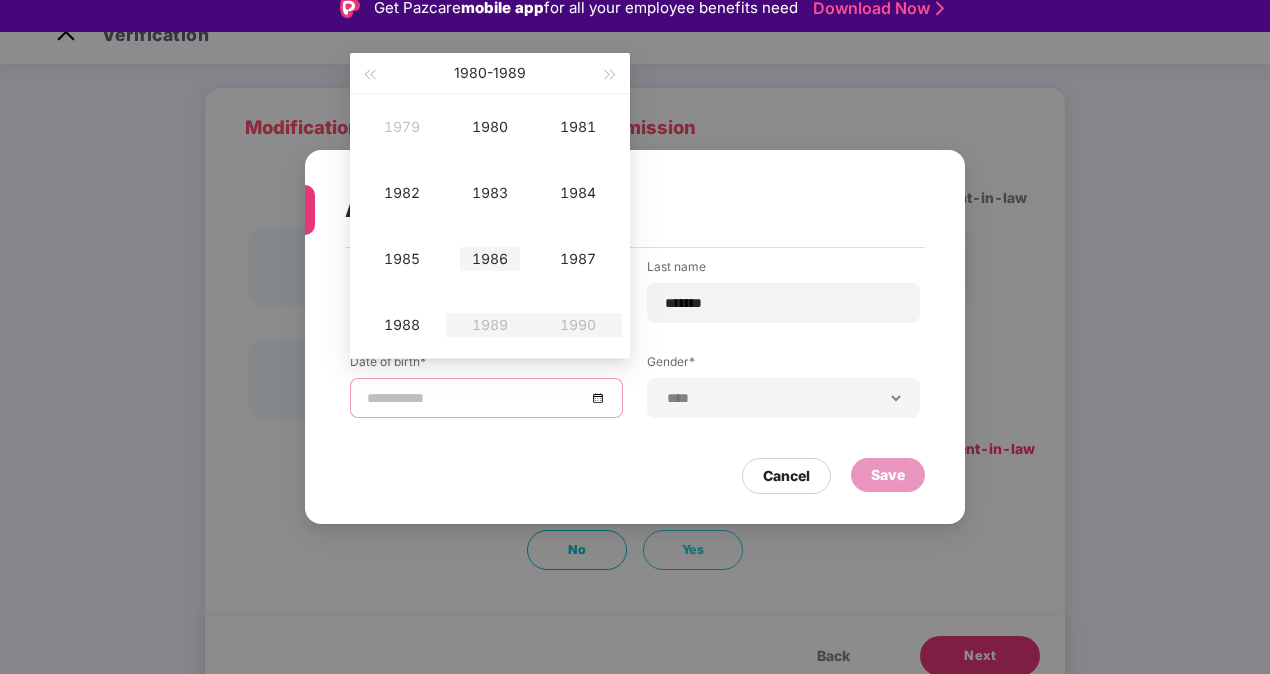 type on "**********" 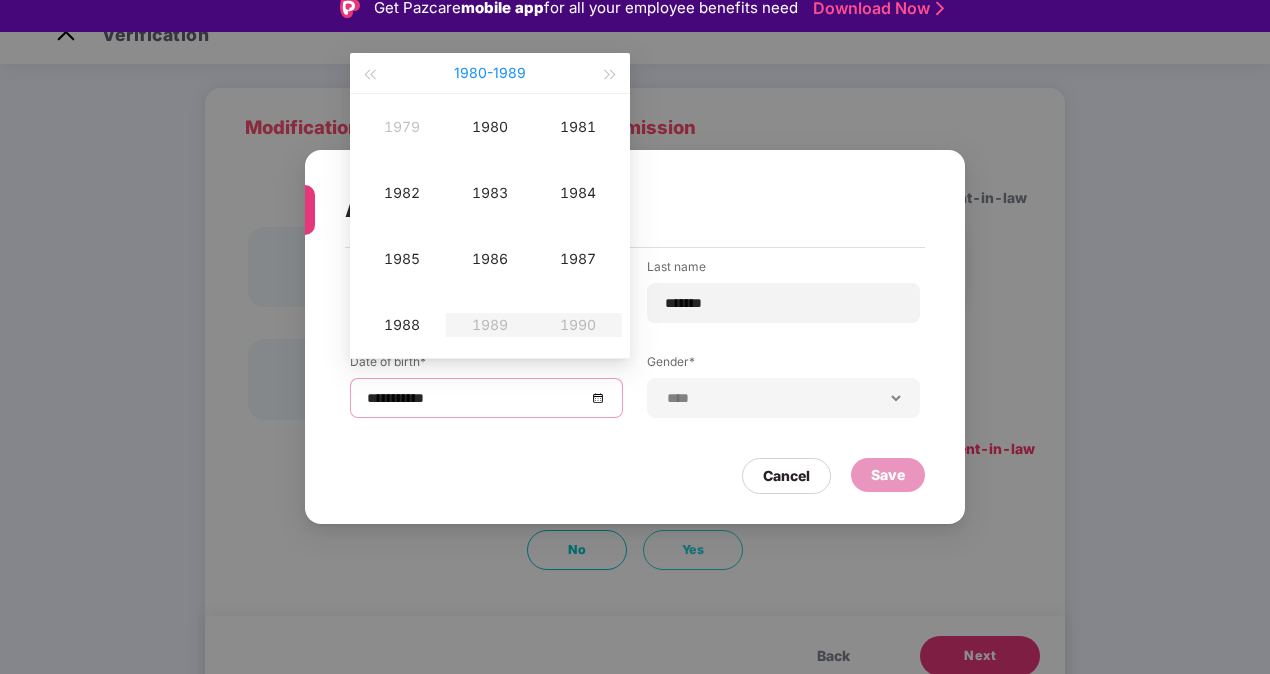 type on "**********" 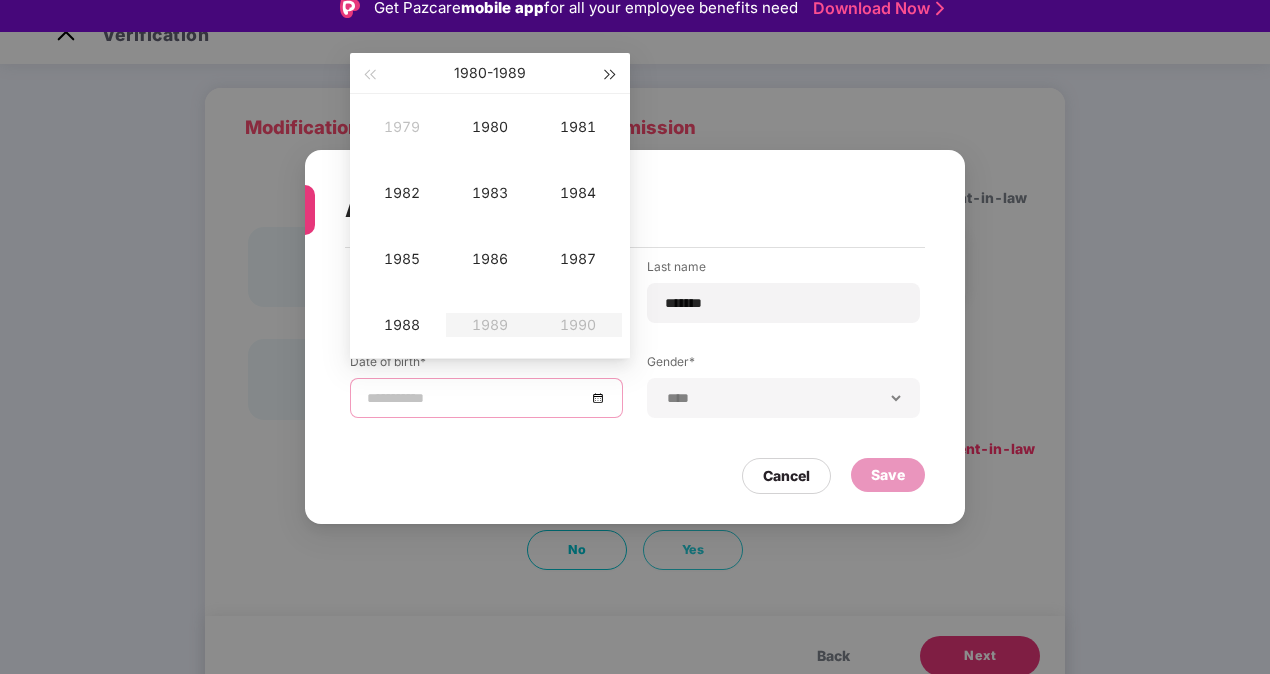 click at bounding box center (611, 75) 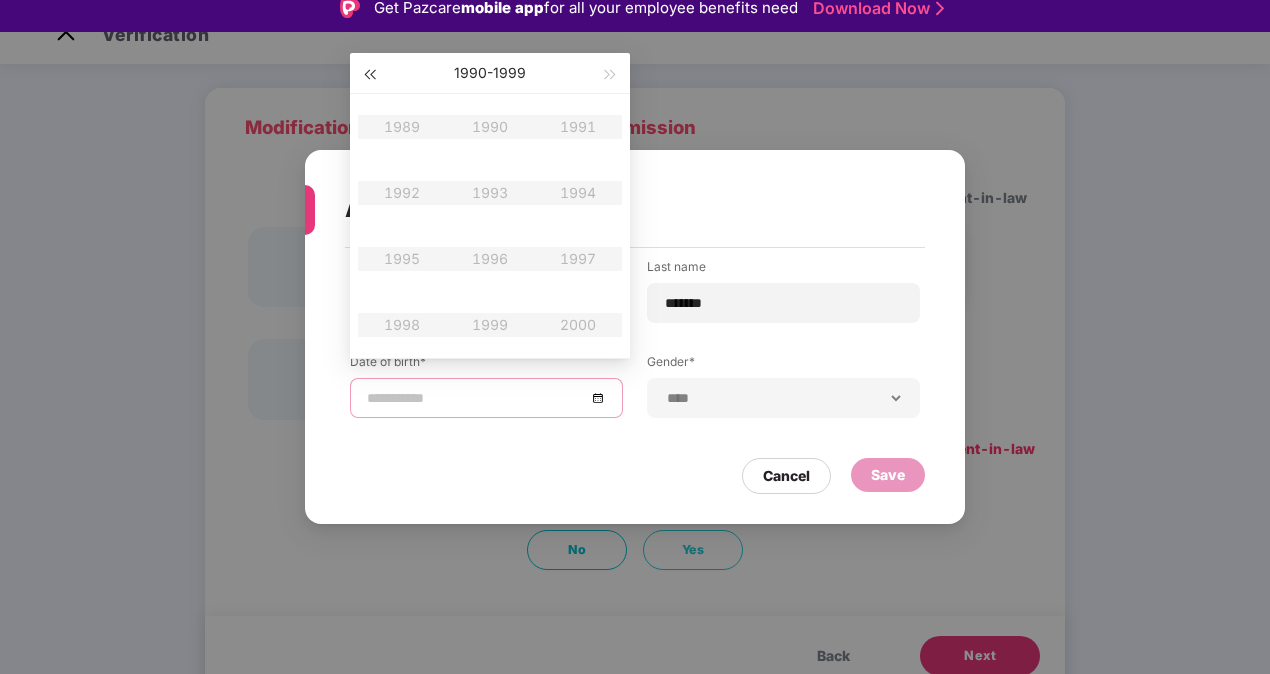 click at bounding box center [369, 75] 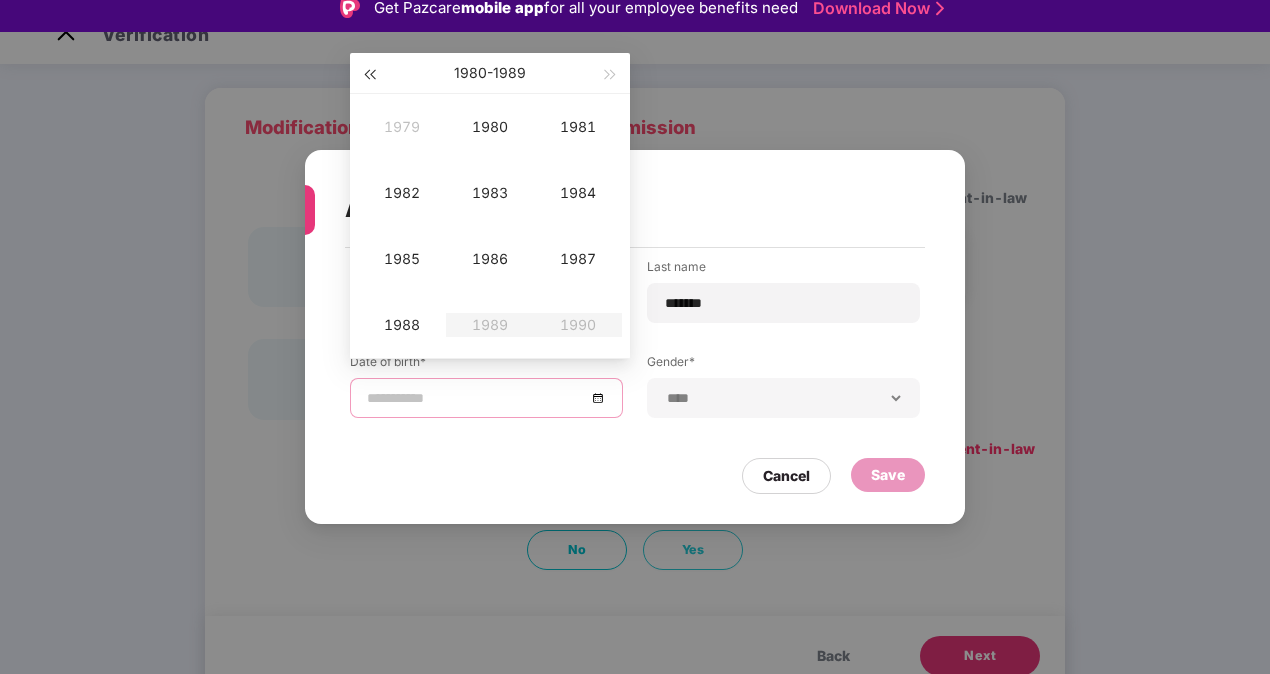 click at bounding box center [369, 75] 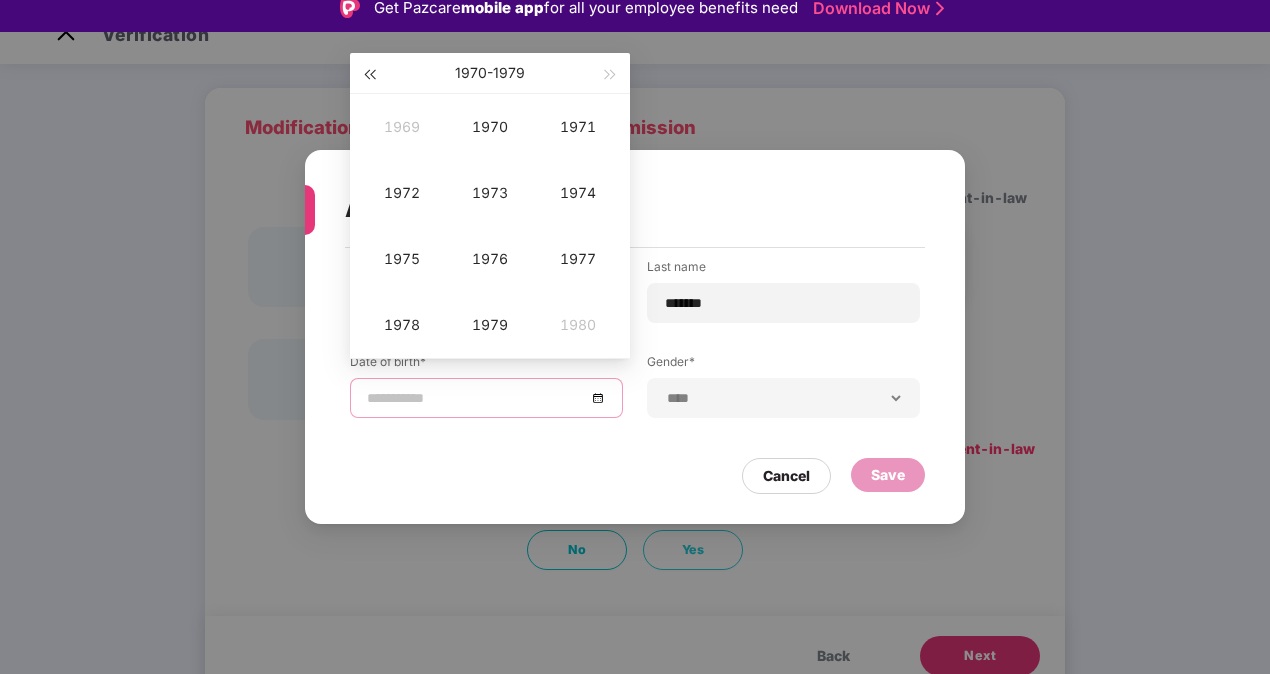 click at bounding box center [369, 75] 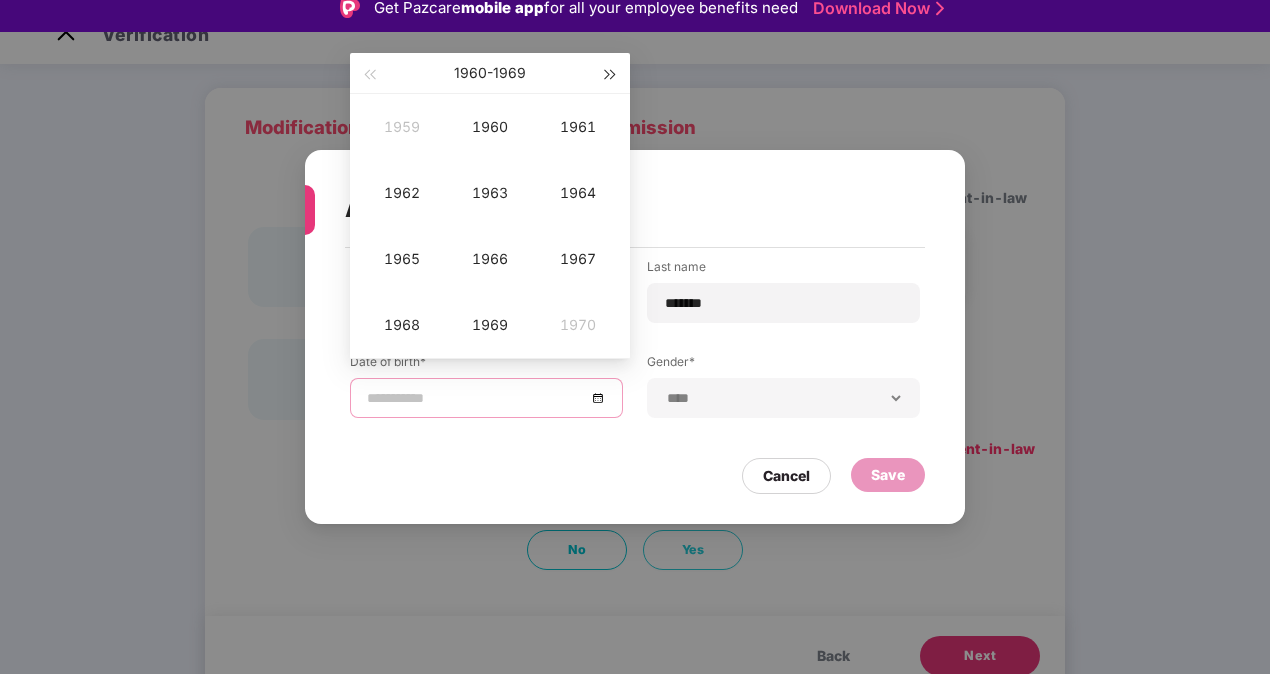 click at bounding box center [611, 75] 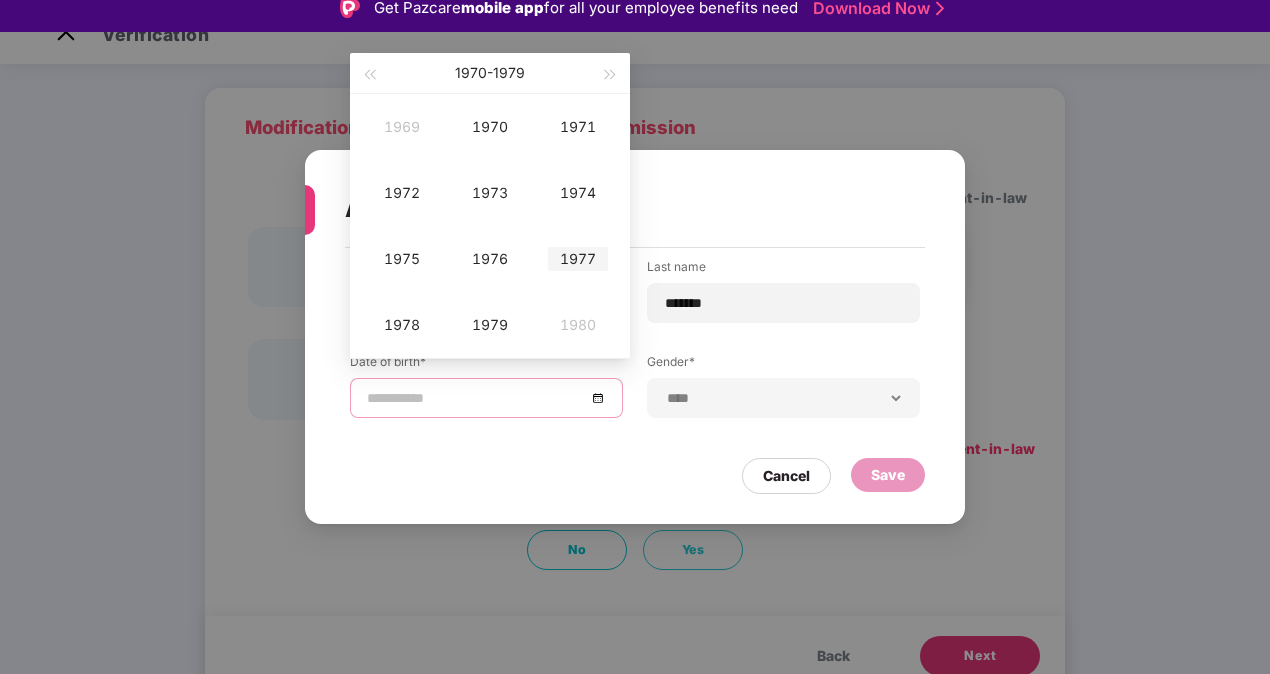 type on "**********" 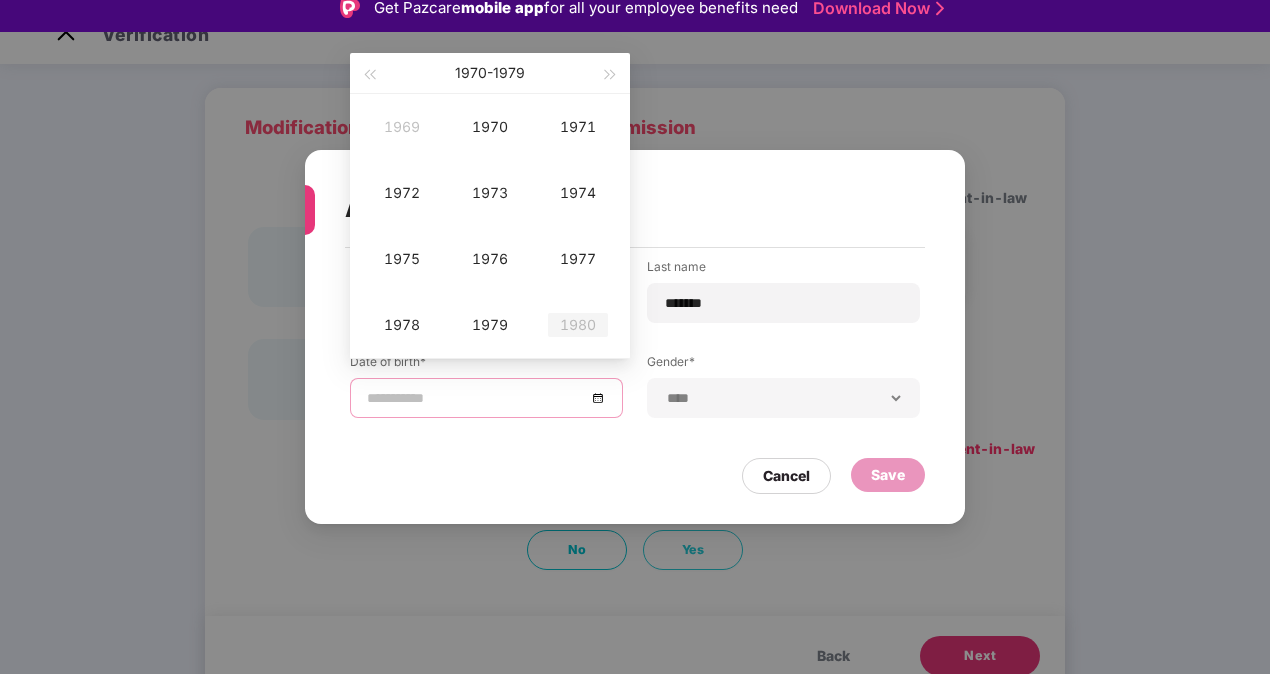 type on "**********" 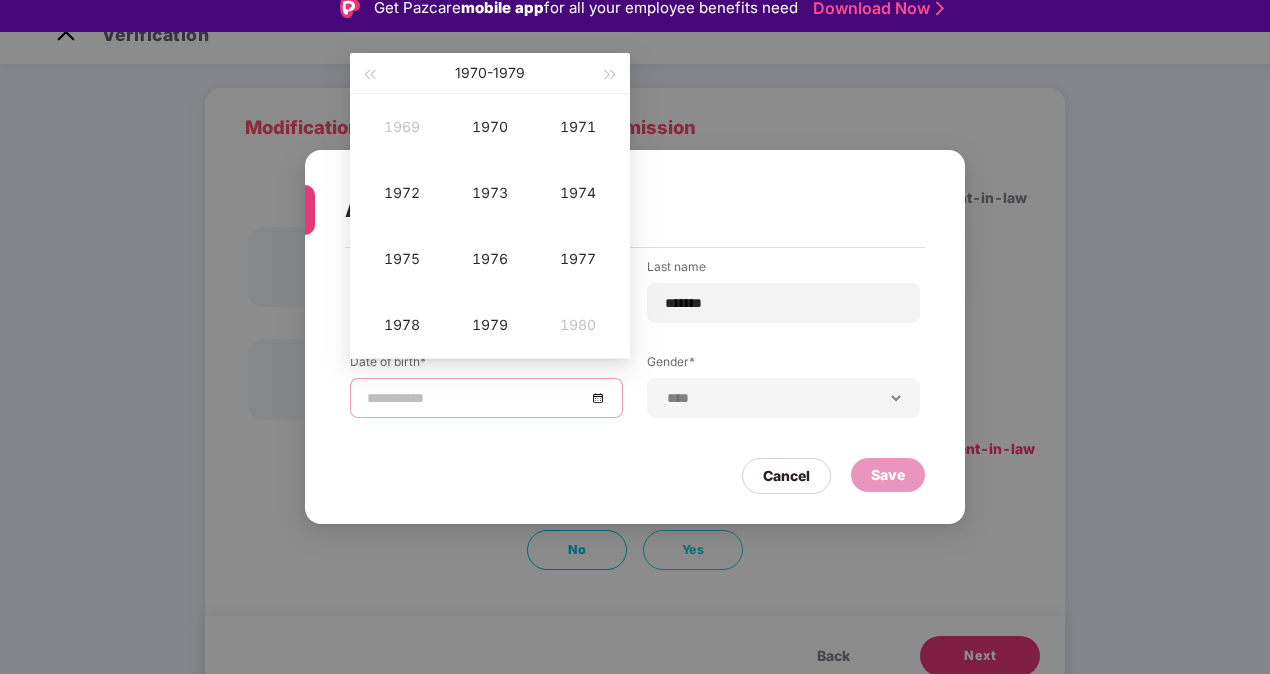 type on "**********" 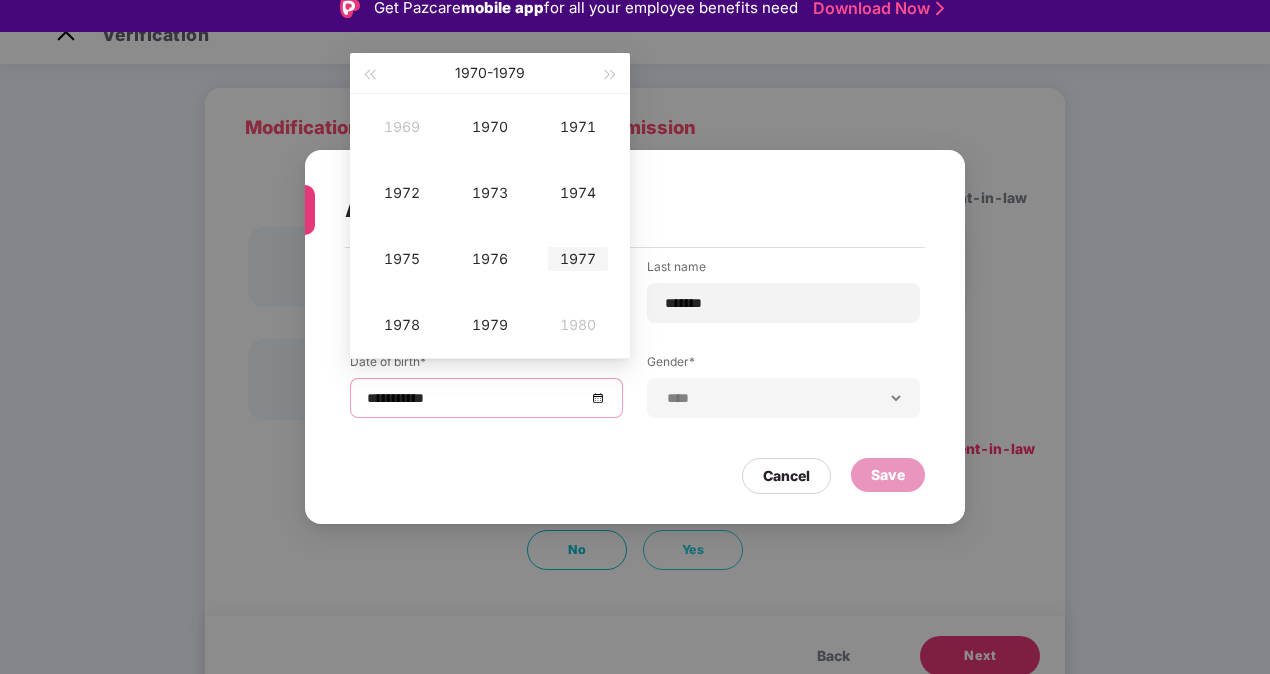 type on "**********" 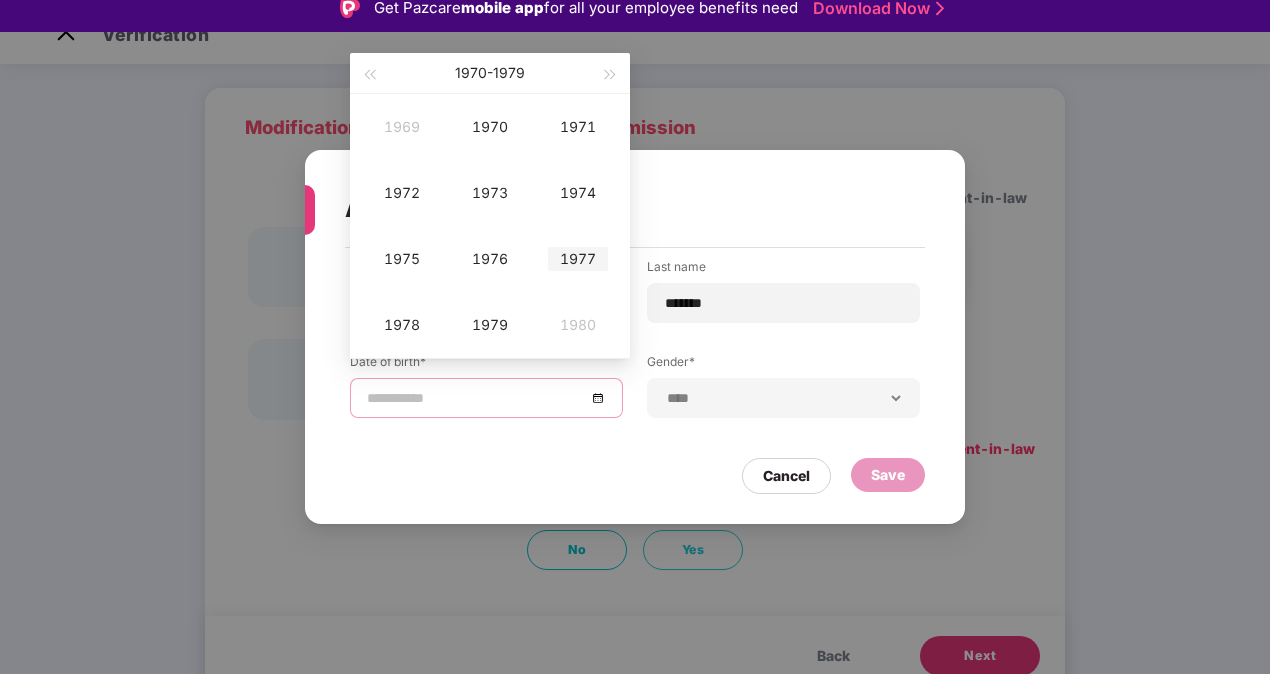 type on "**********" 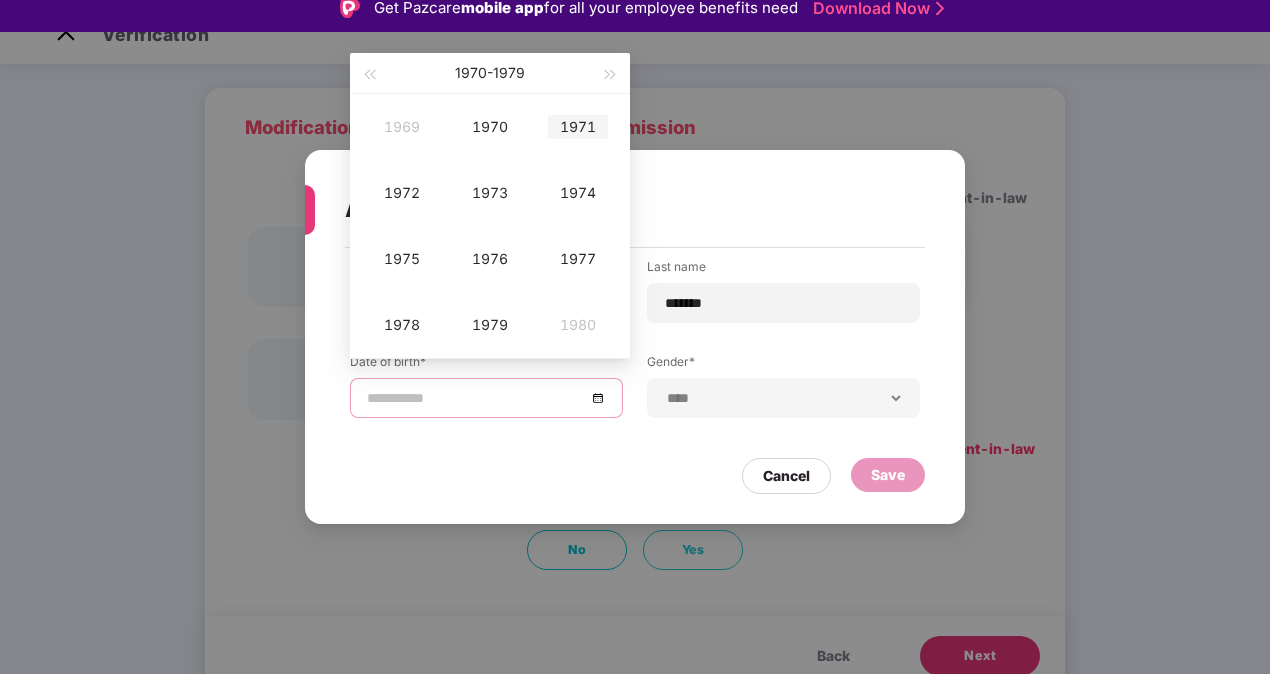 type on "**********" 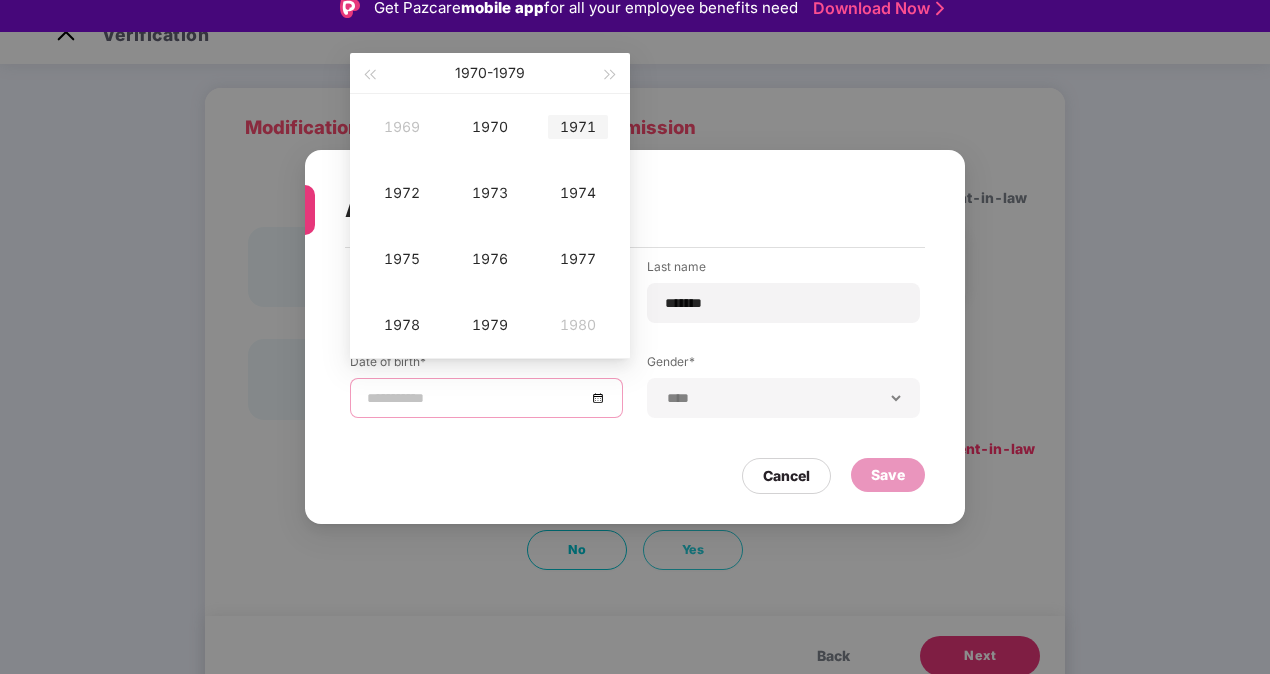 type on "**********" 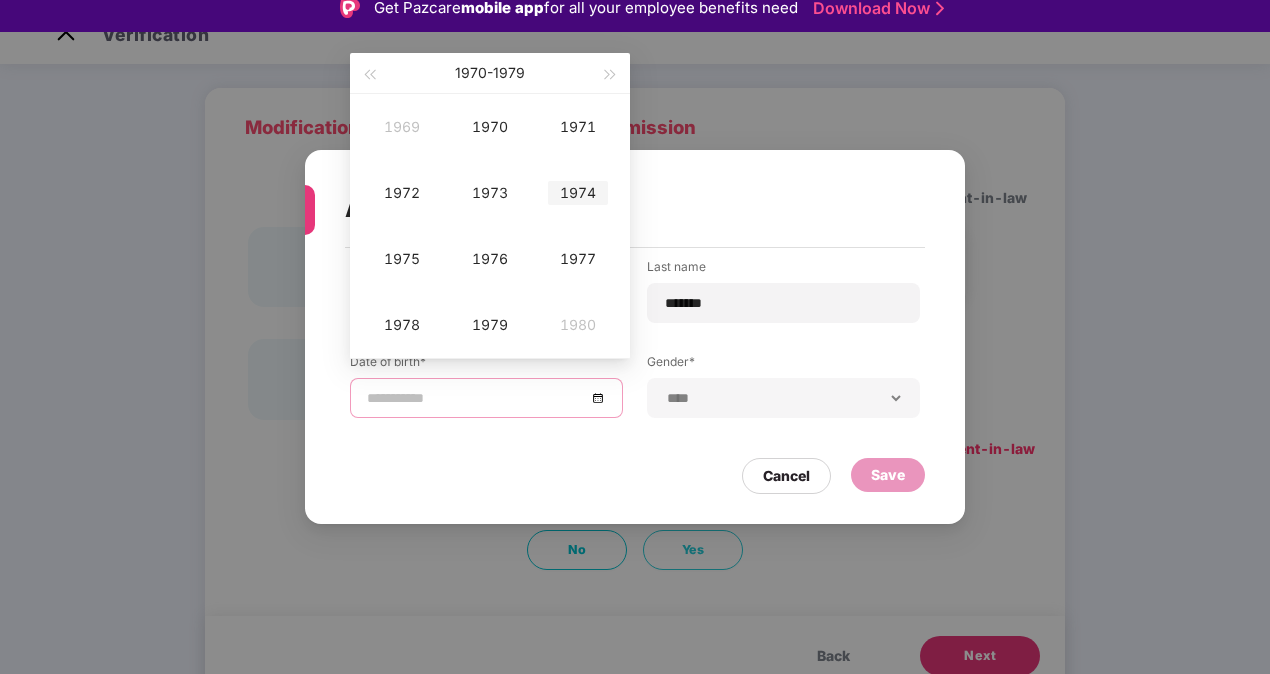 type on "**********" 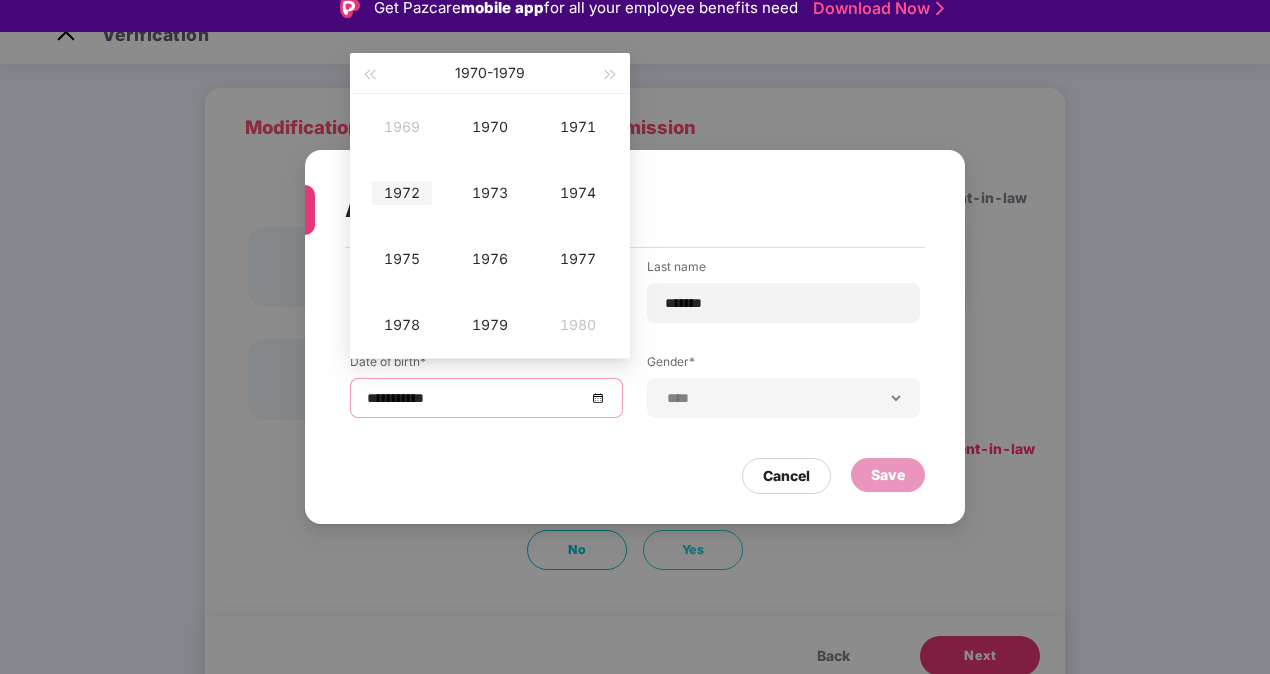 type on "**********" 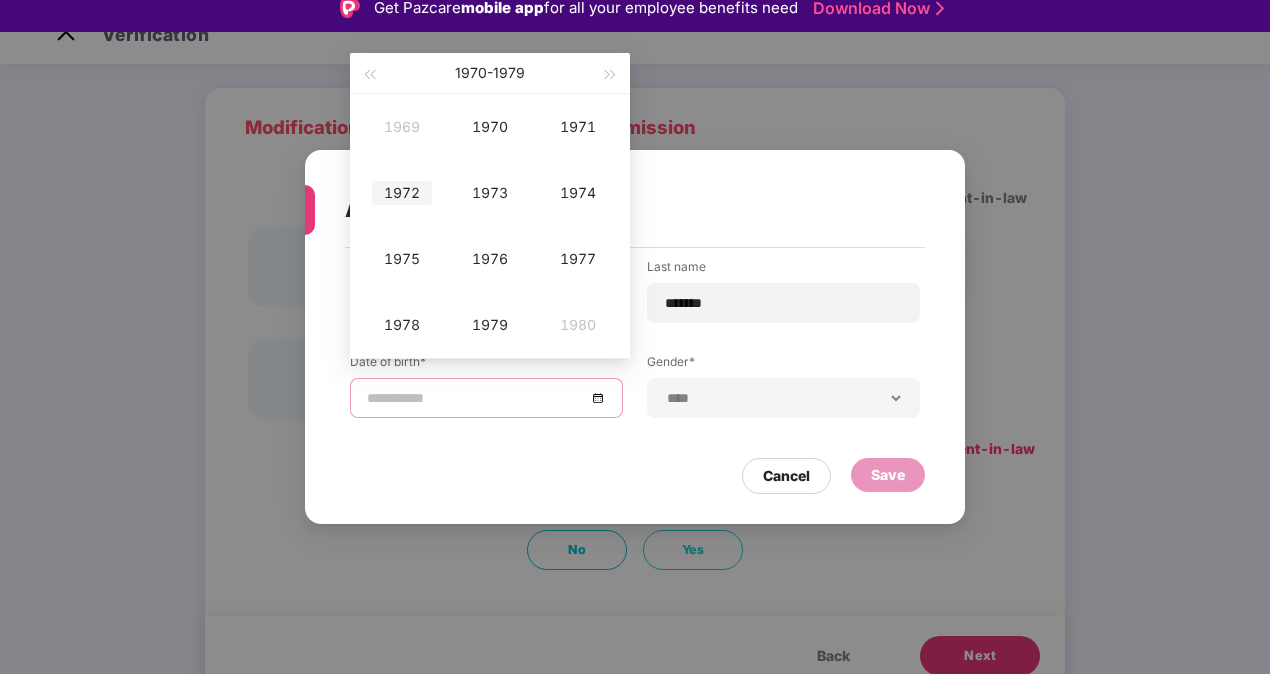 click on "1972" at bounding box center (402, 193) 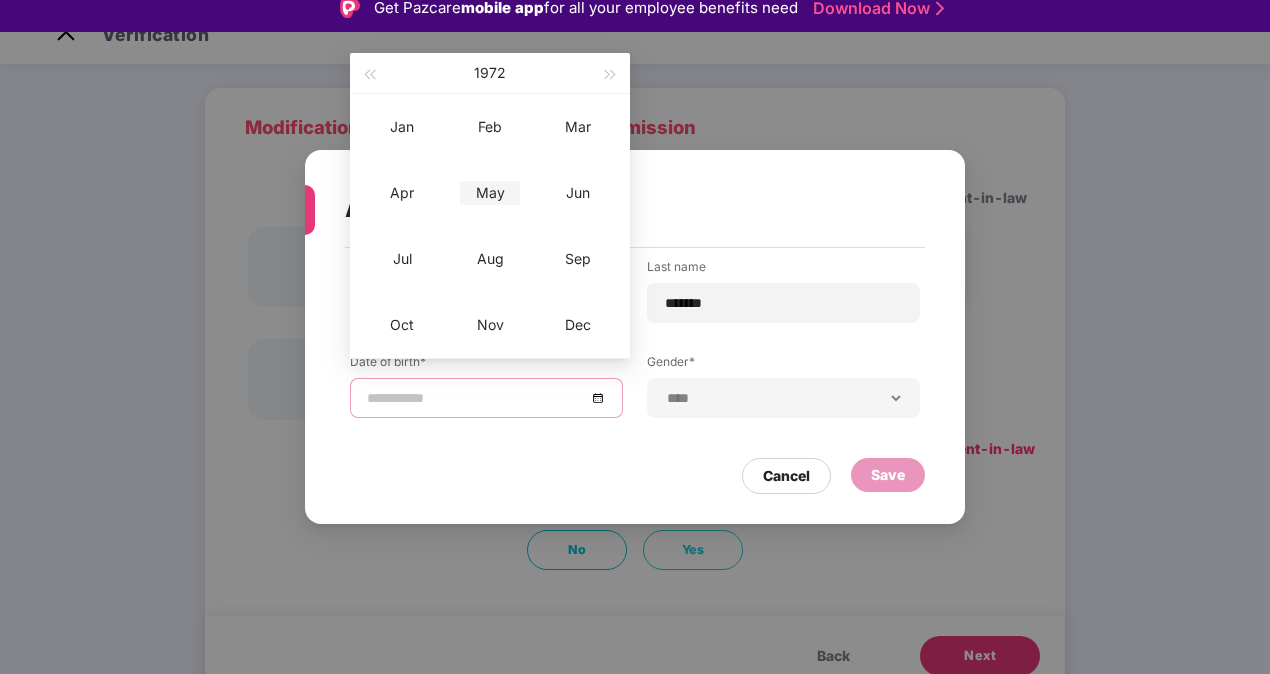 type on "**********" 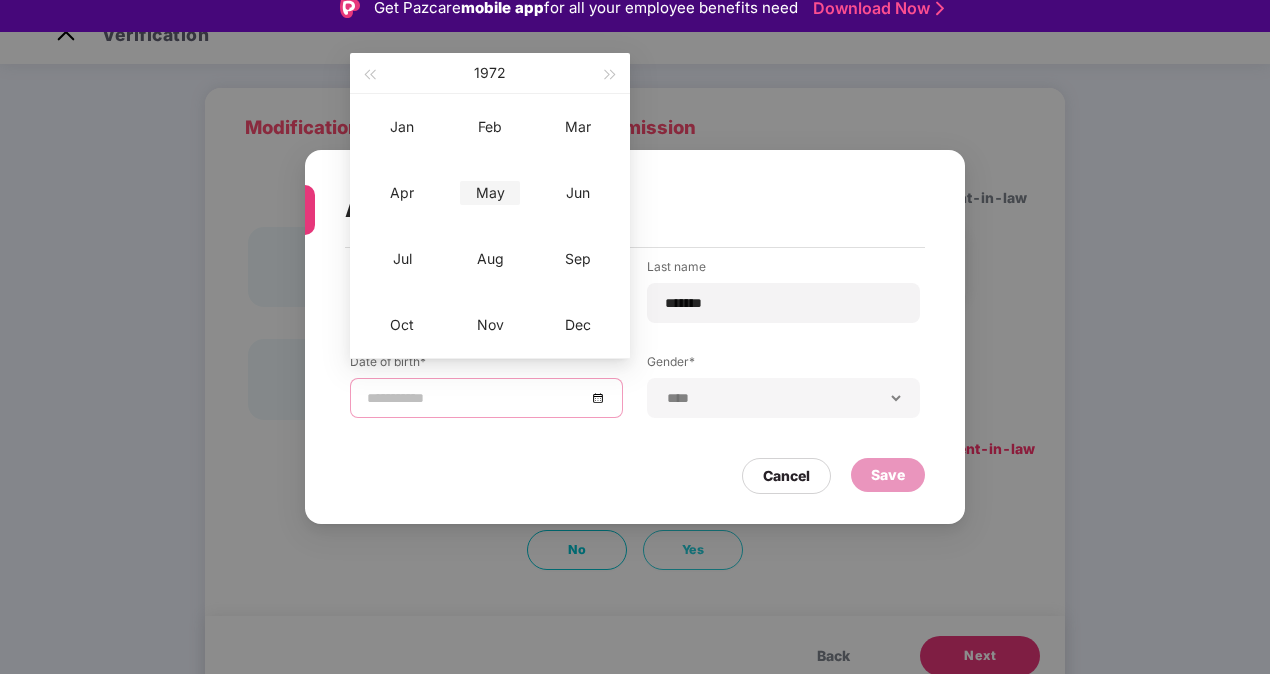 click on "May" at bounding box center [490, 193] 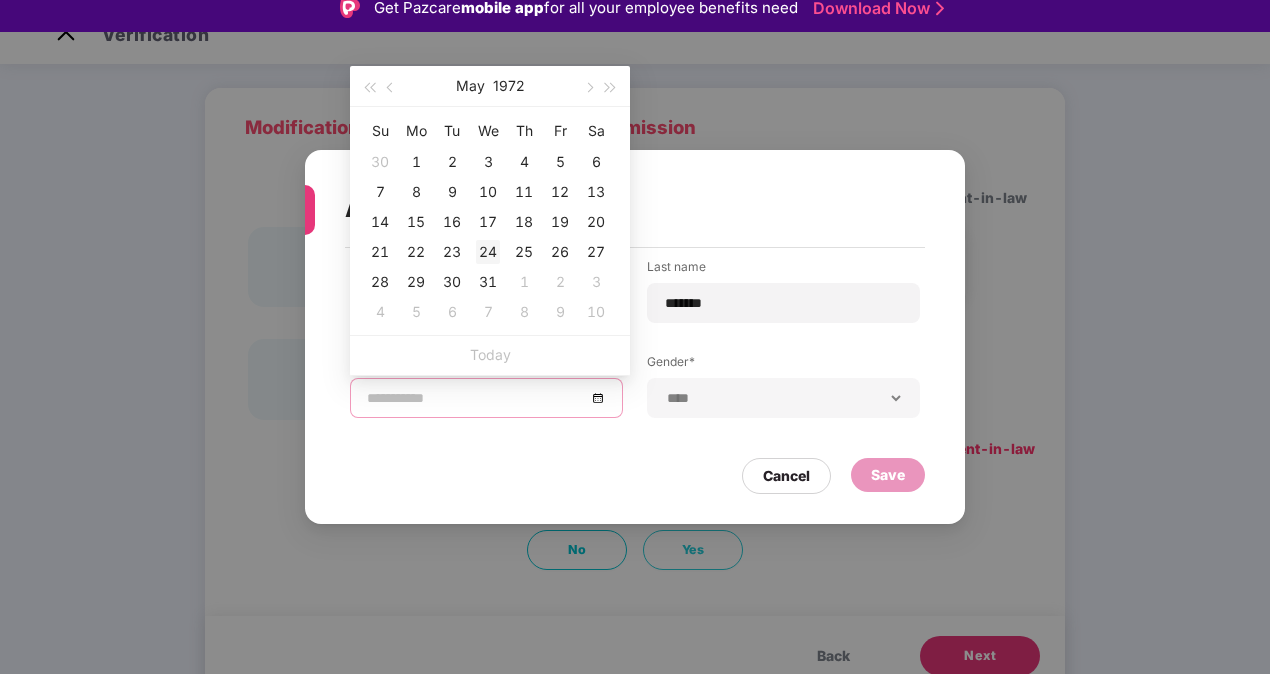 type on "**********" 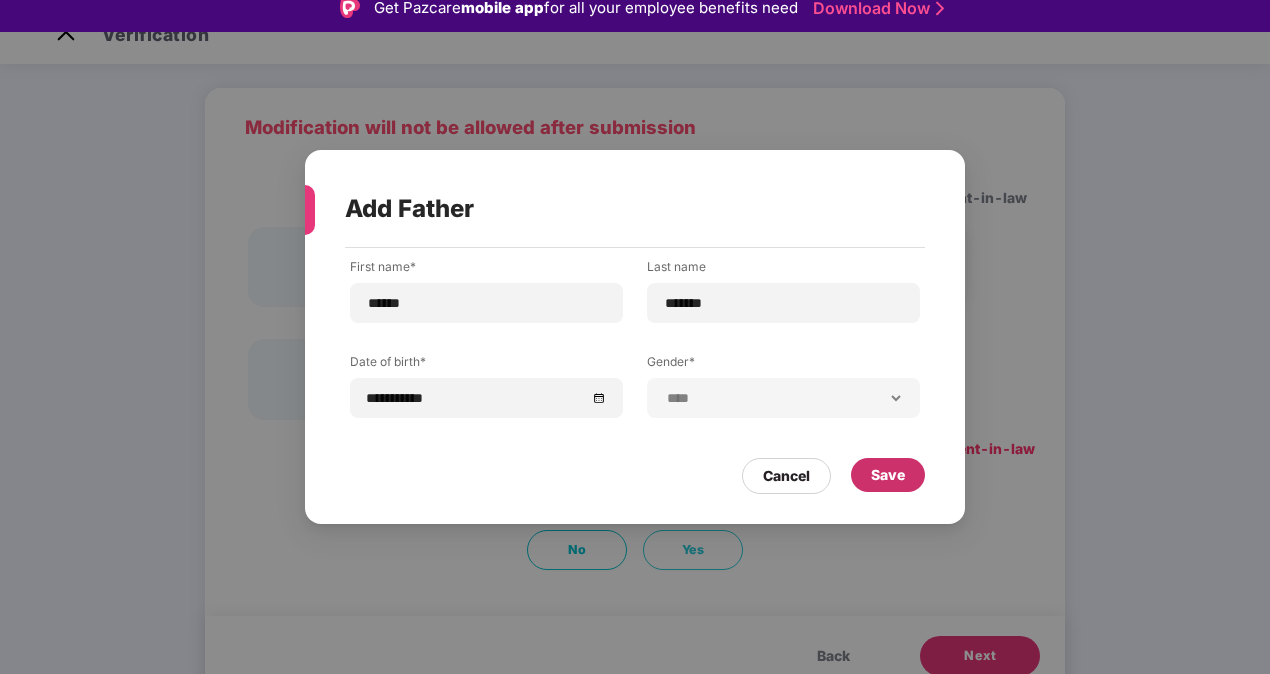 click on "Save" at bounding box center [888, 475] 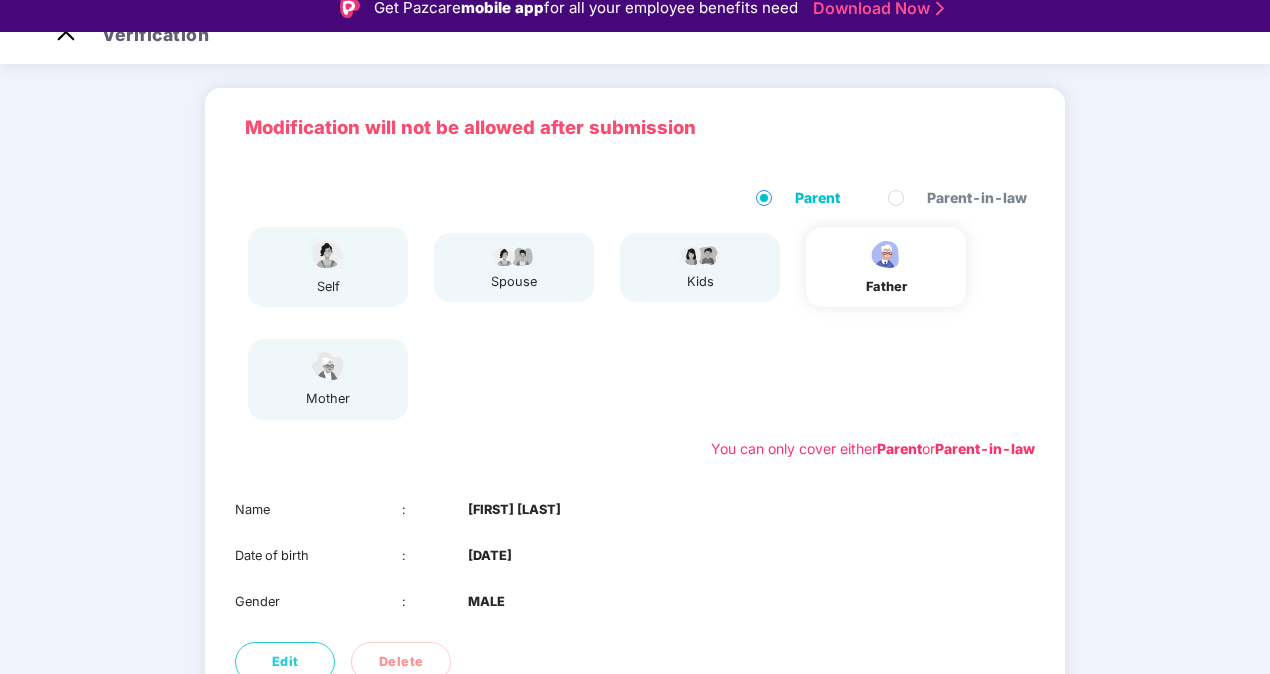 scroll, scrollTop: 234, scrollLeft: 0, axis: vertical 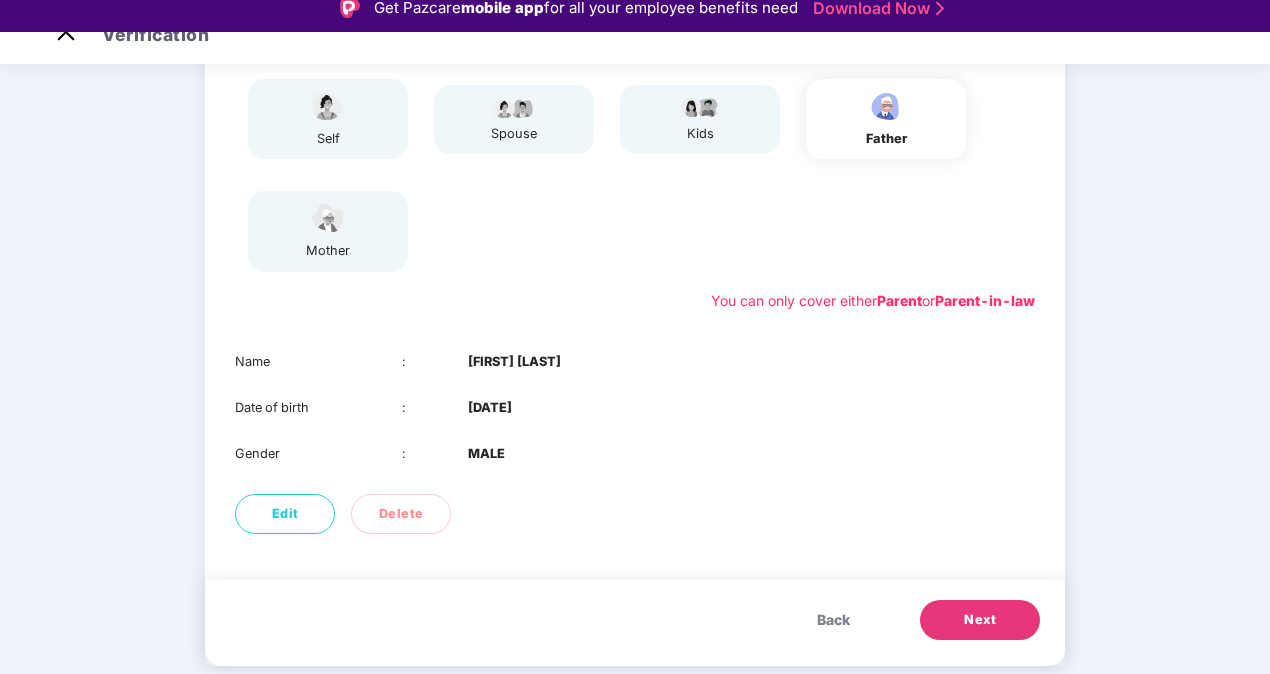 click on "Next" at bounding box center (980, 620) 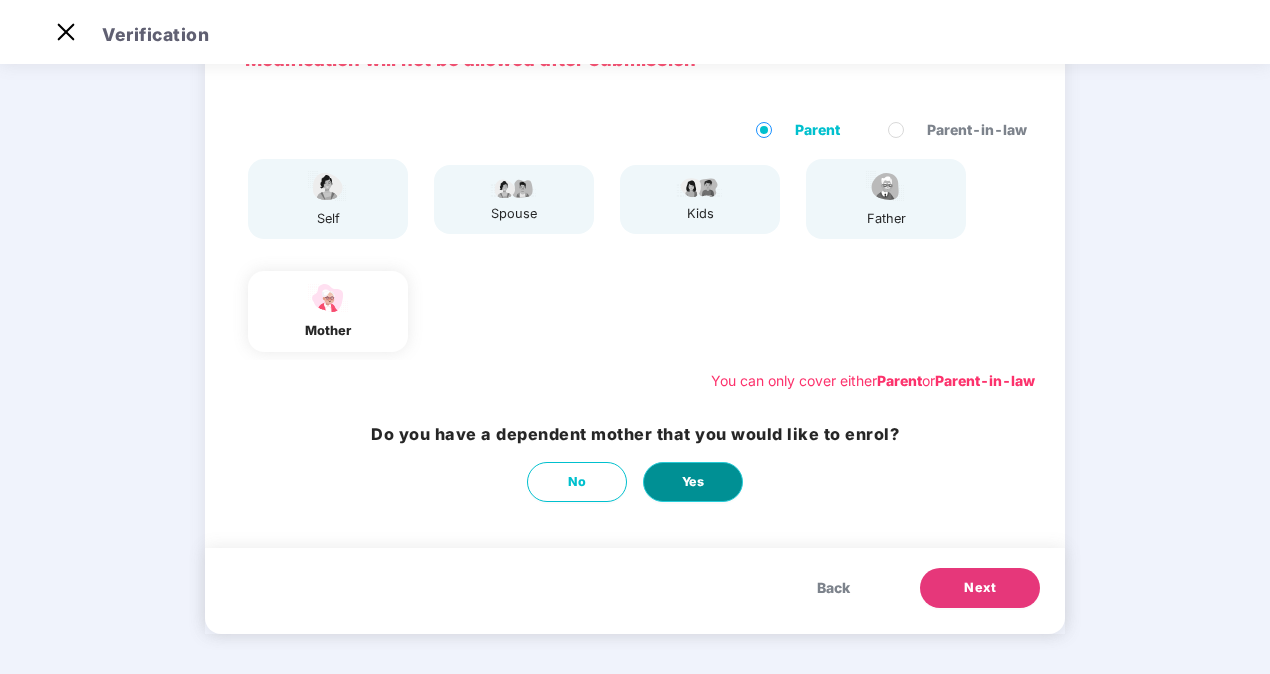 click on "Yes" at bounding box center (693, 482) 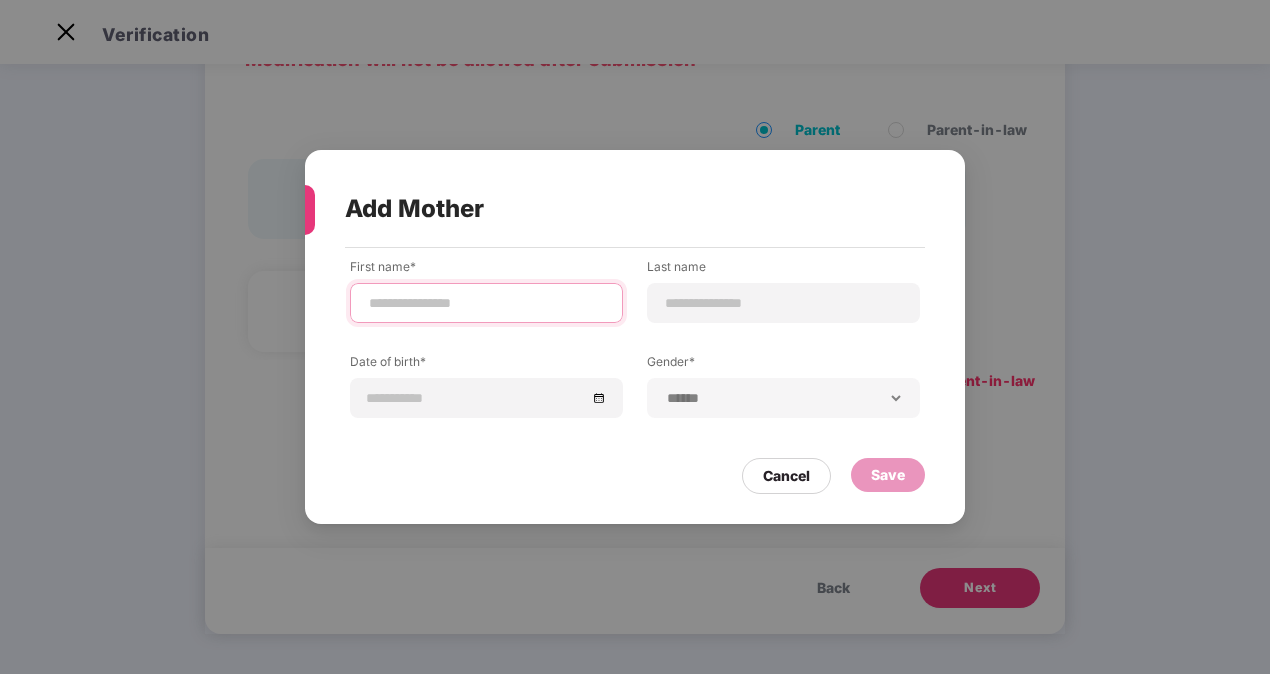 click at bounding box center (486, 303) 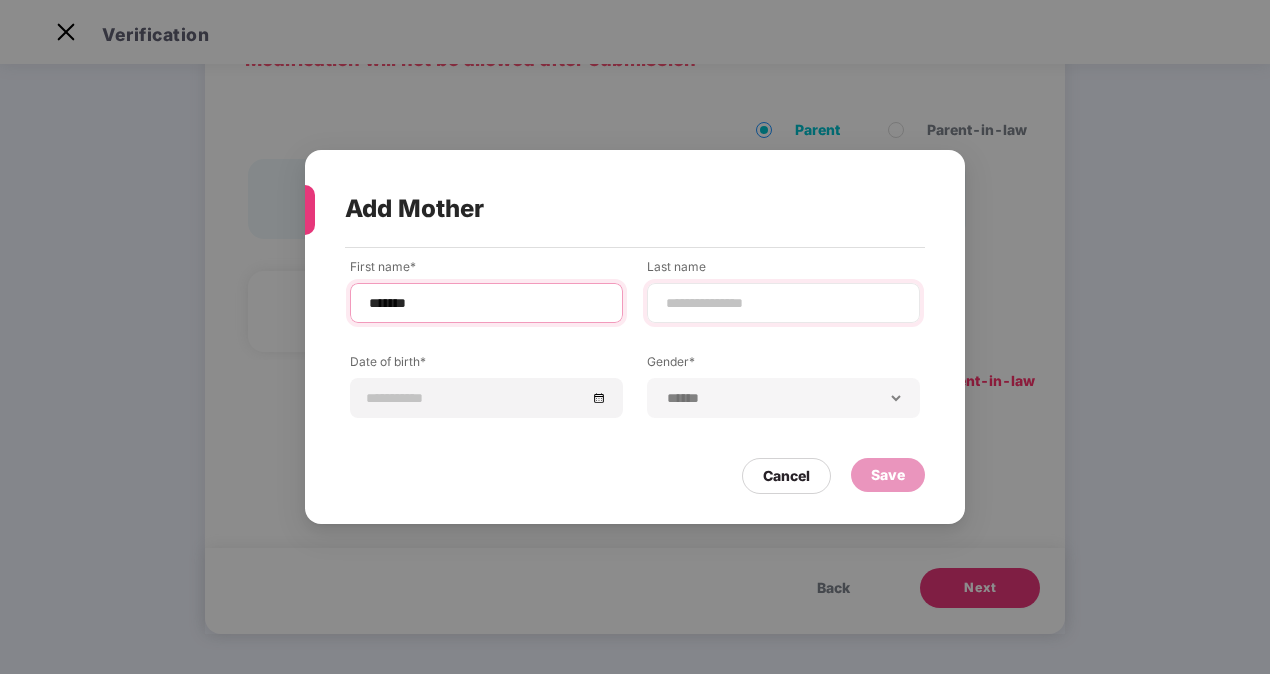 type on "******" 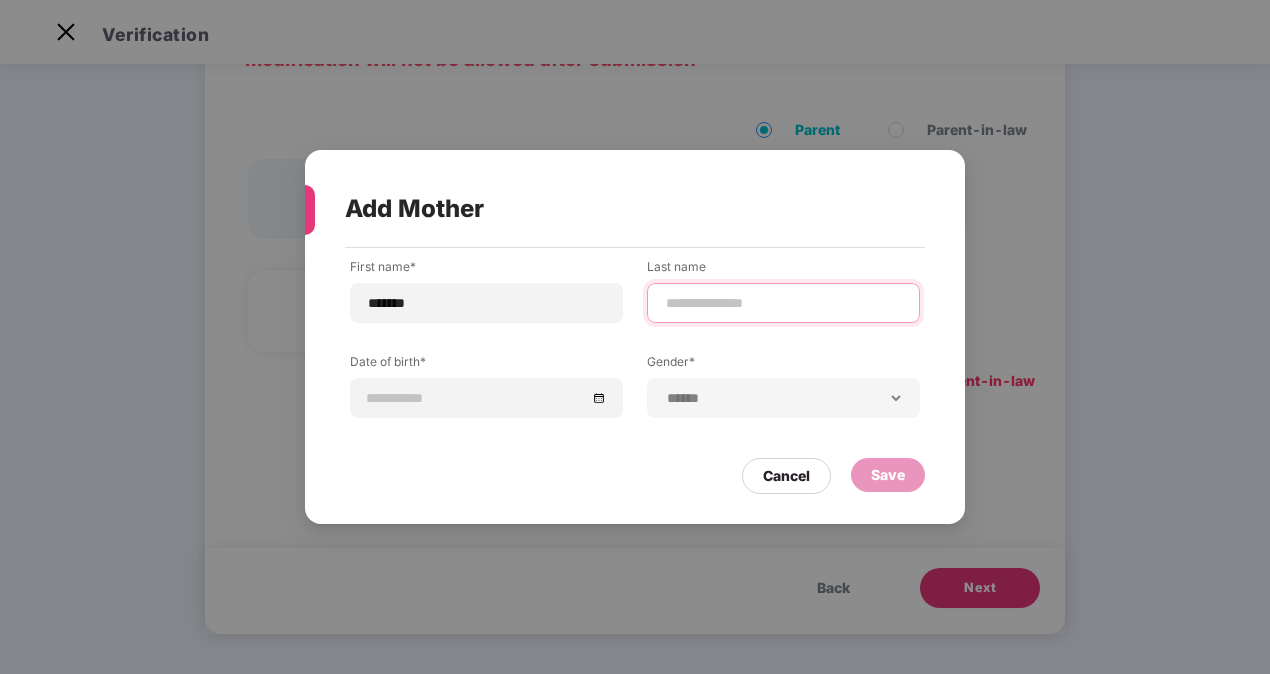 click at bounding box center [783, 303] 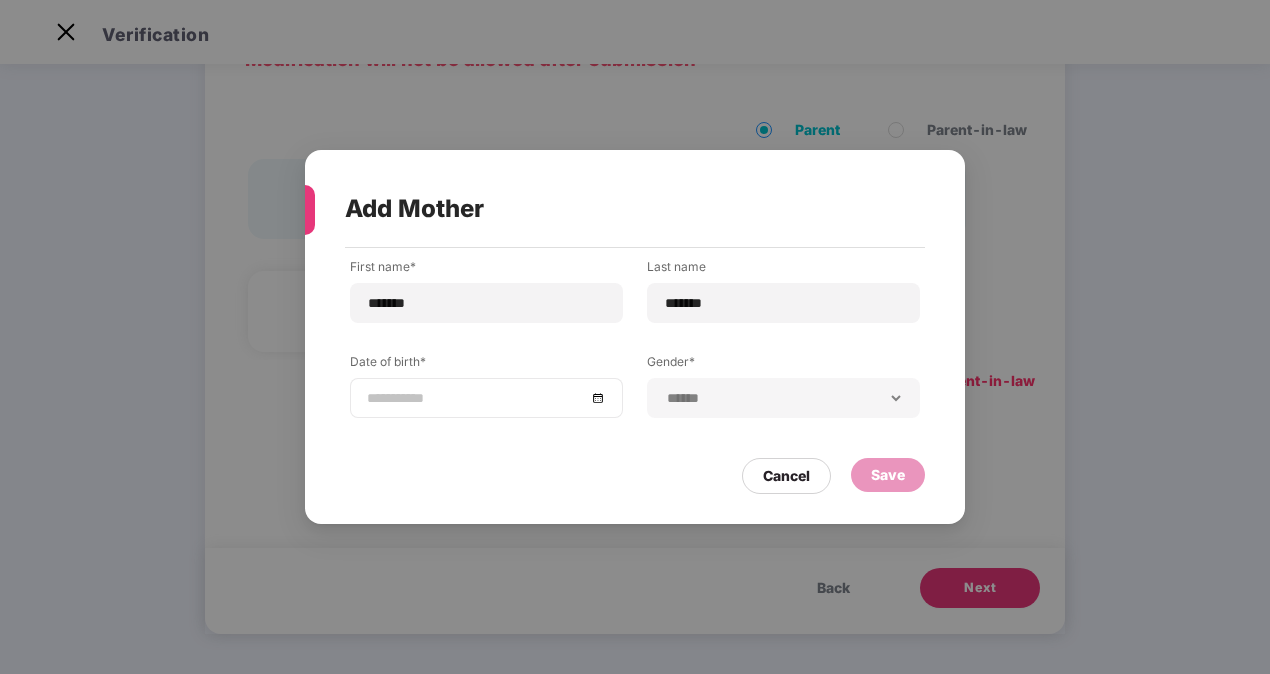 click at bounding box center (476, 398) 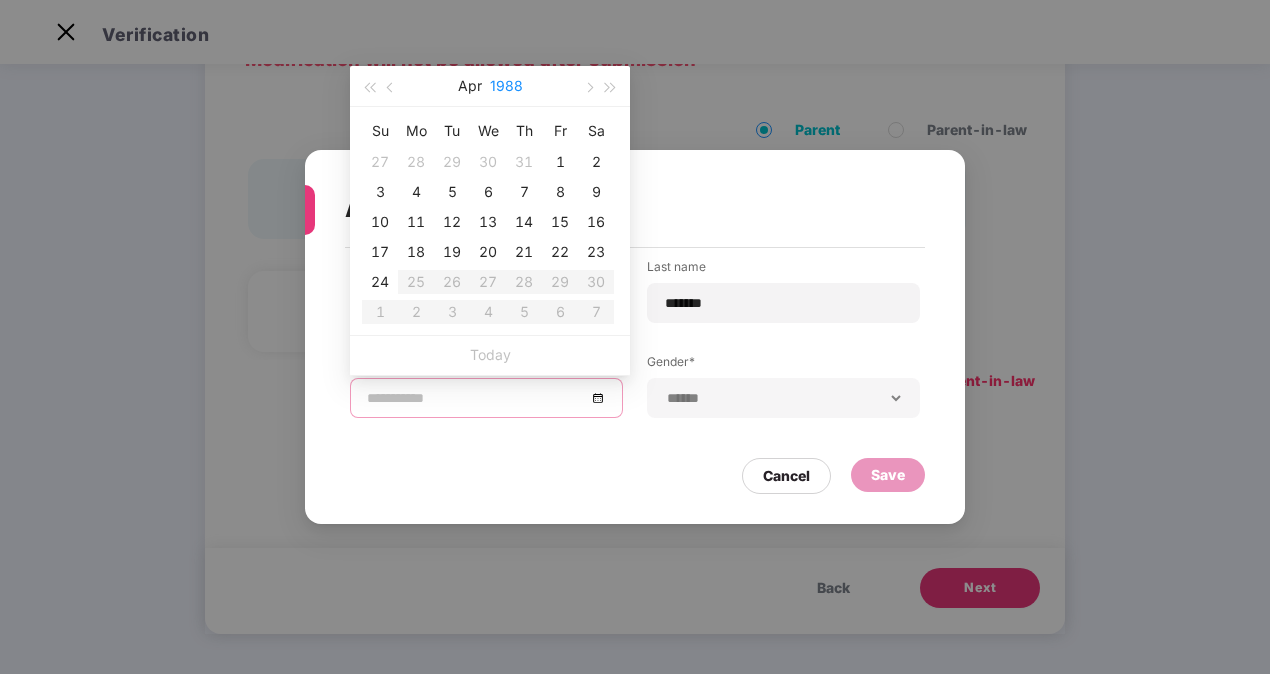 type on "**********" 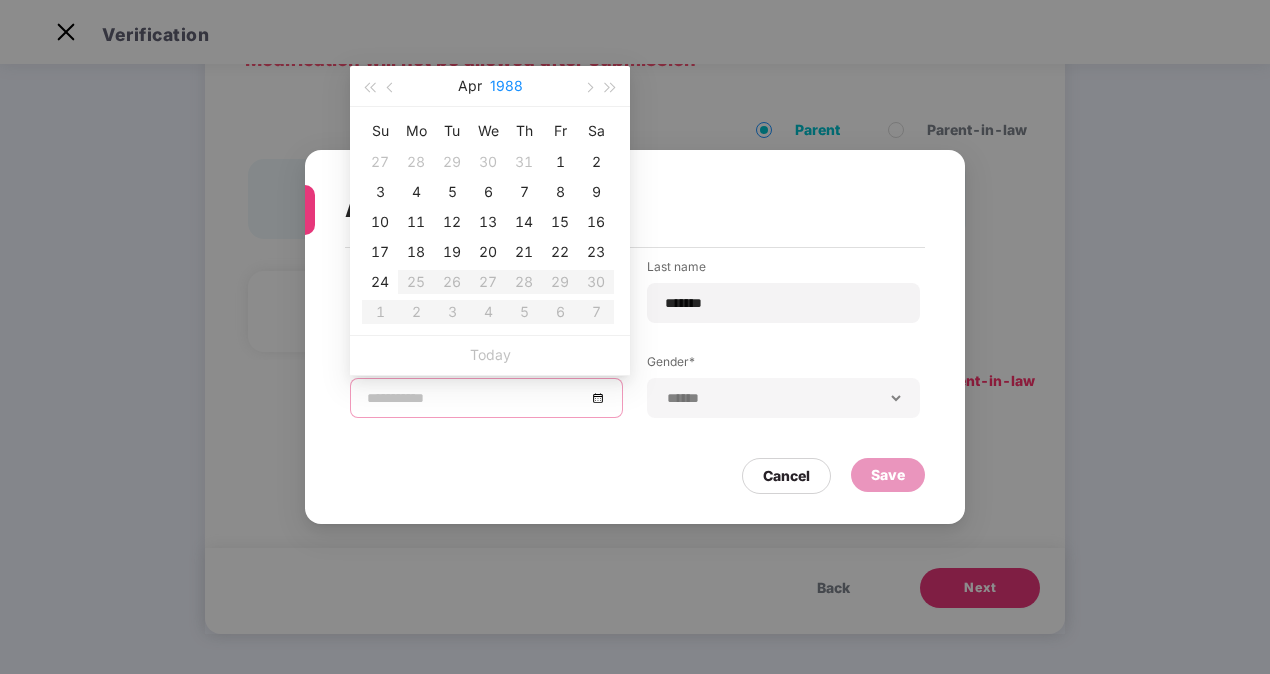 click on "1988" at bounding box center [506, 86] 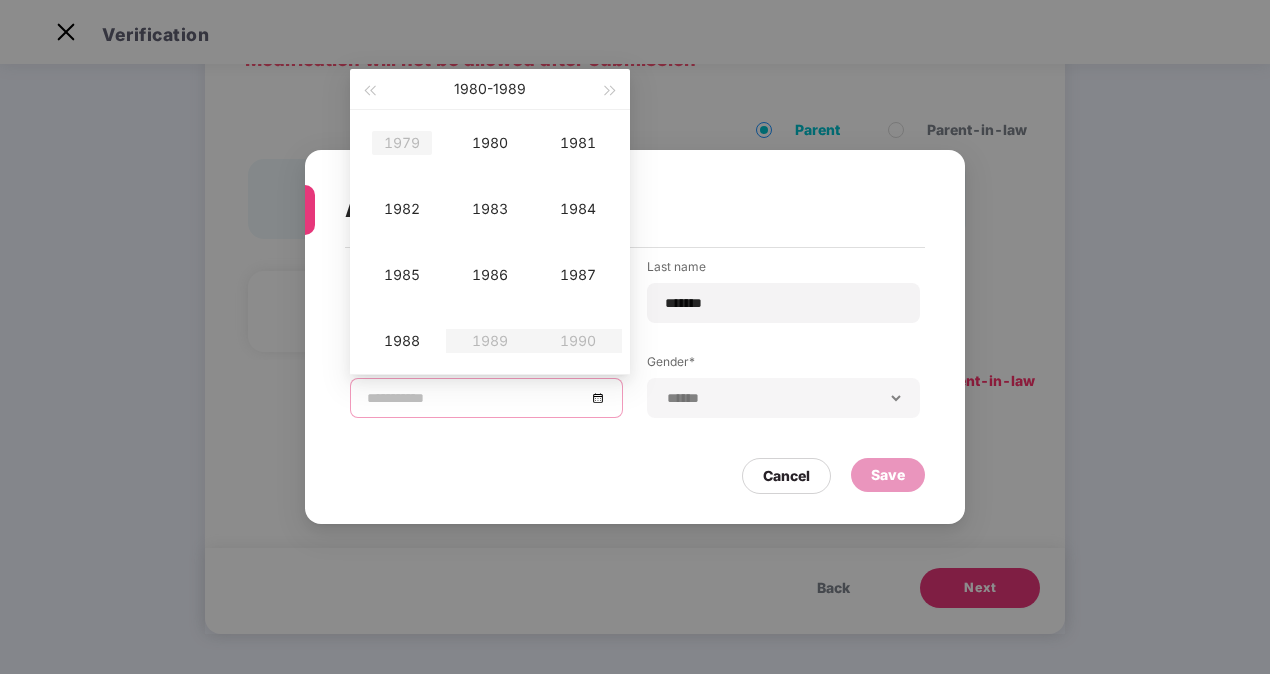 type on "**********" 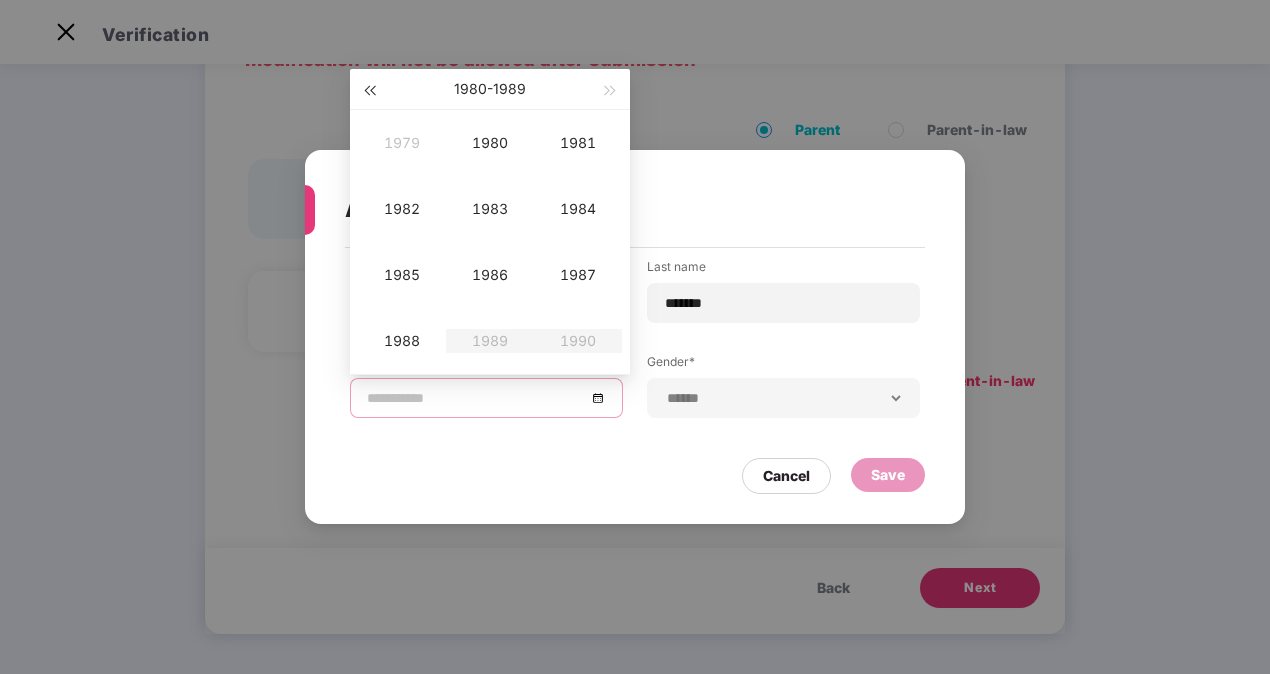 click at bounding box center (369, 91) 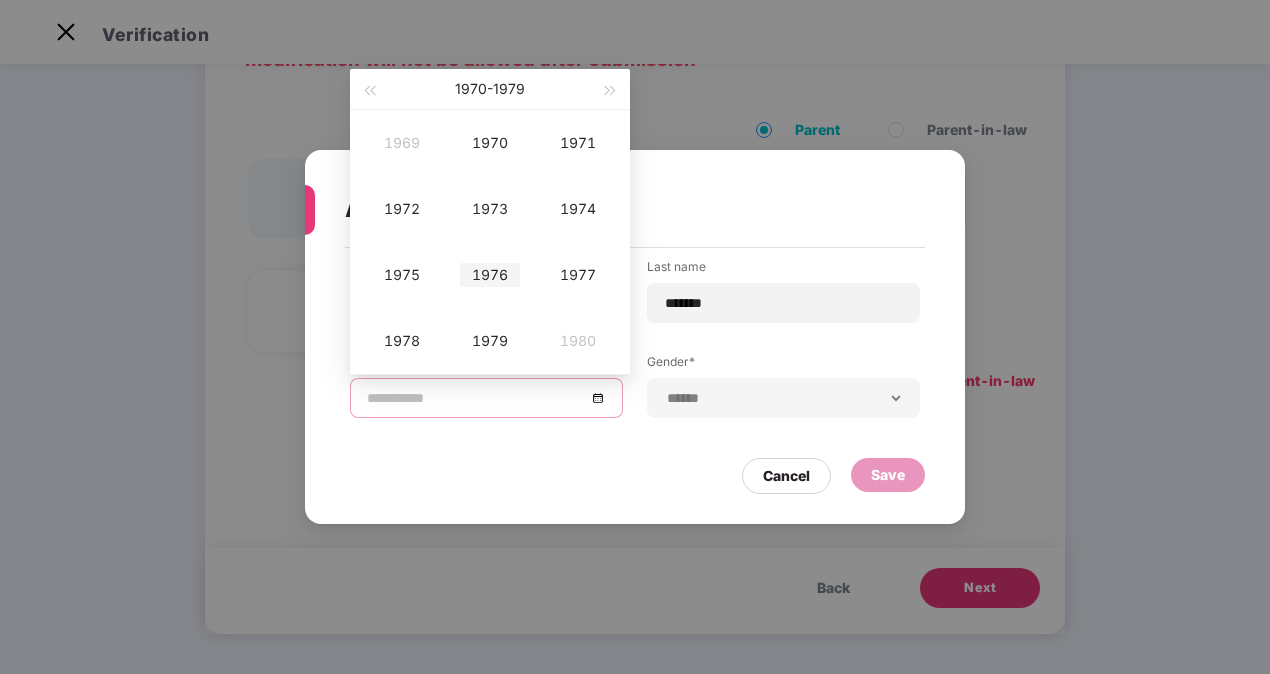 type on "**********" 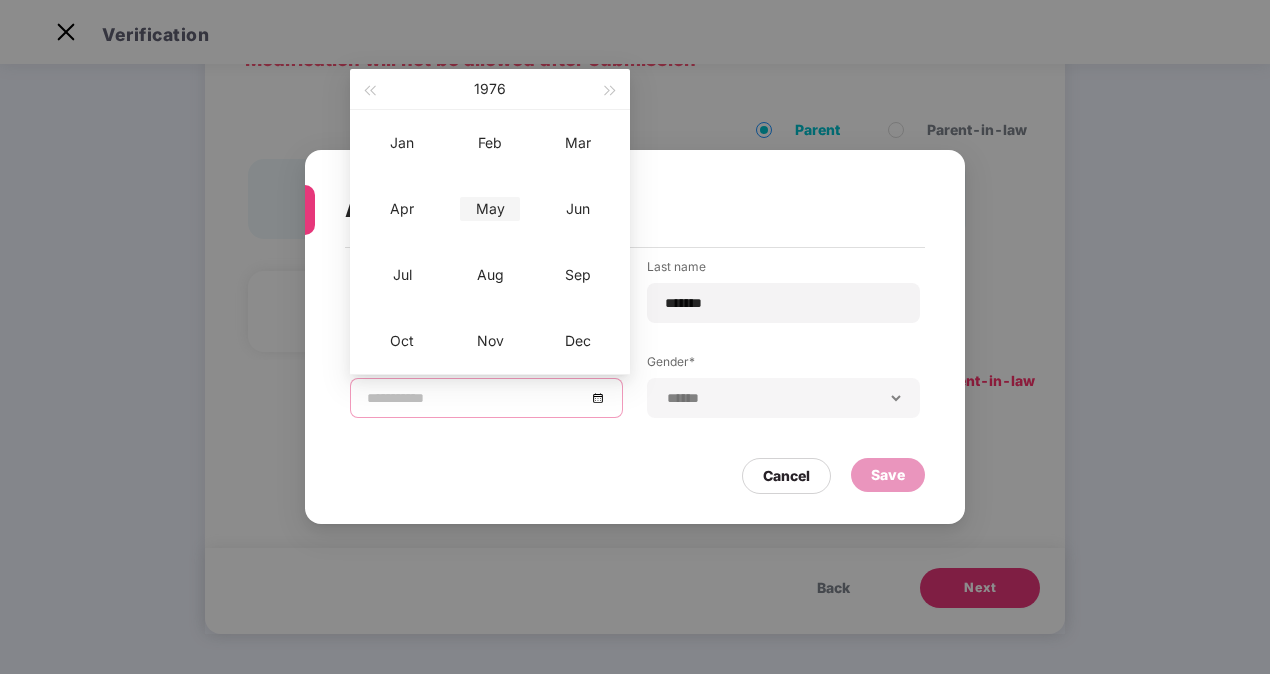 type on "**********" 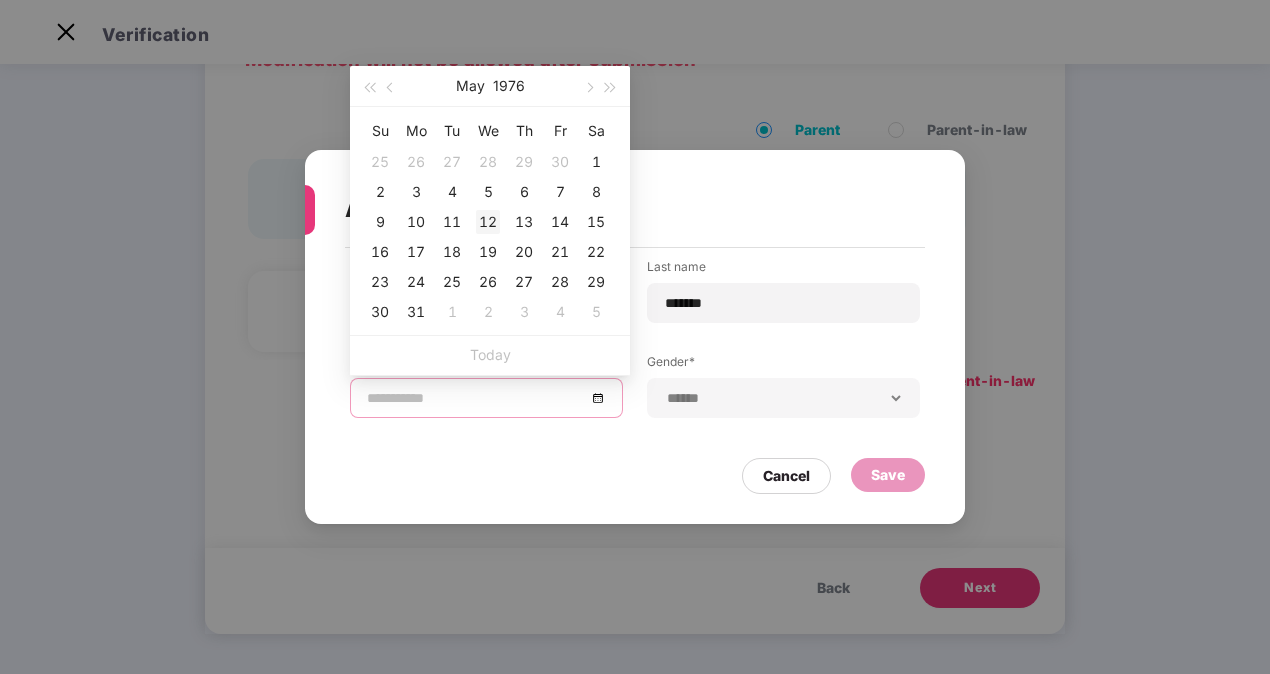 type on "**********" 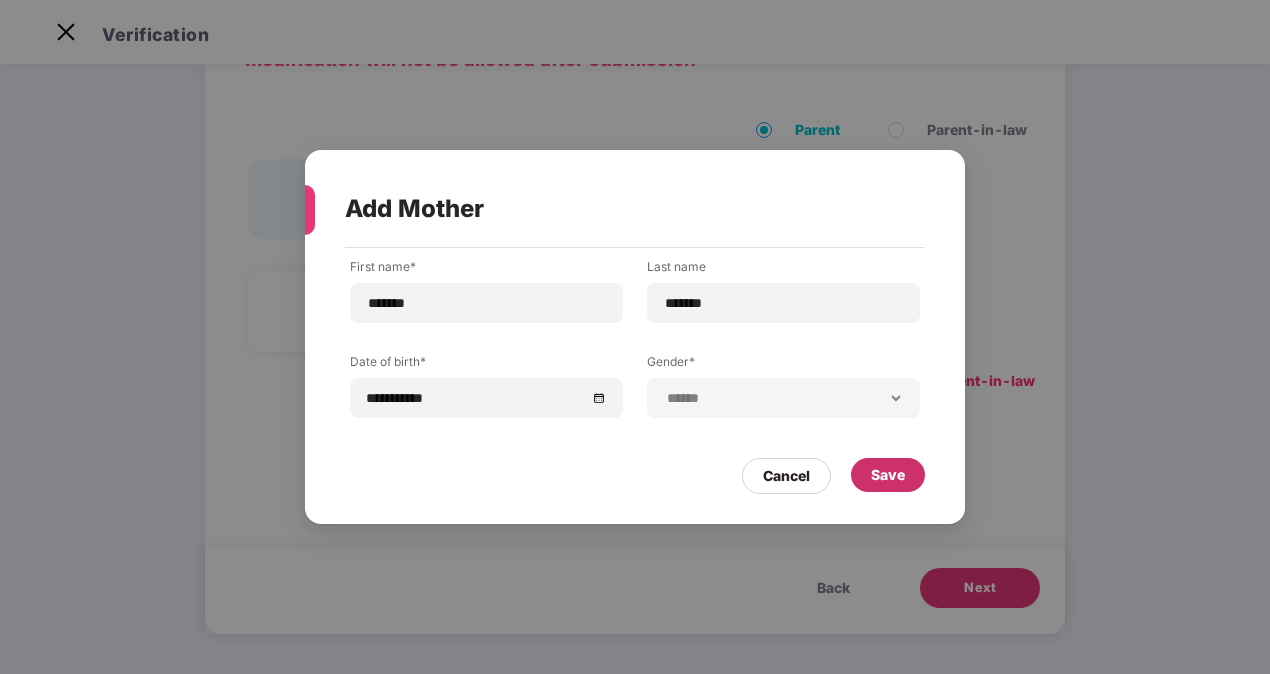 click on "Save" at bounding box center (888, 475) 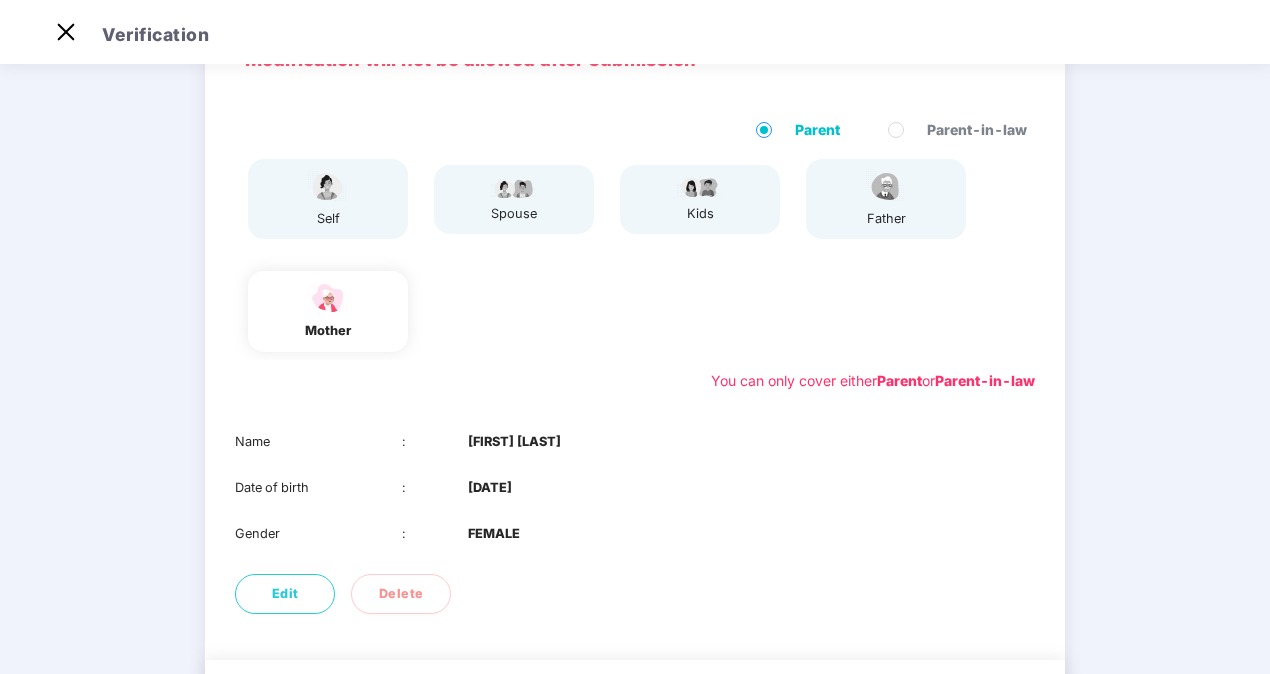 scroll, scrollTop: 234, scrollLeft: 0, axis: vertical 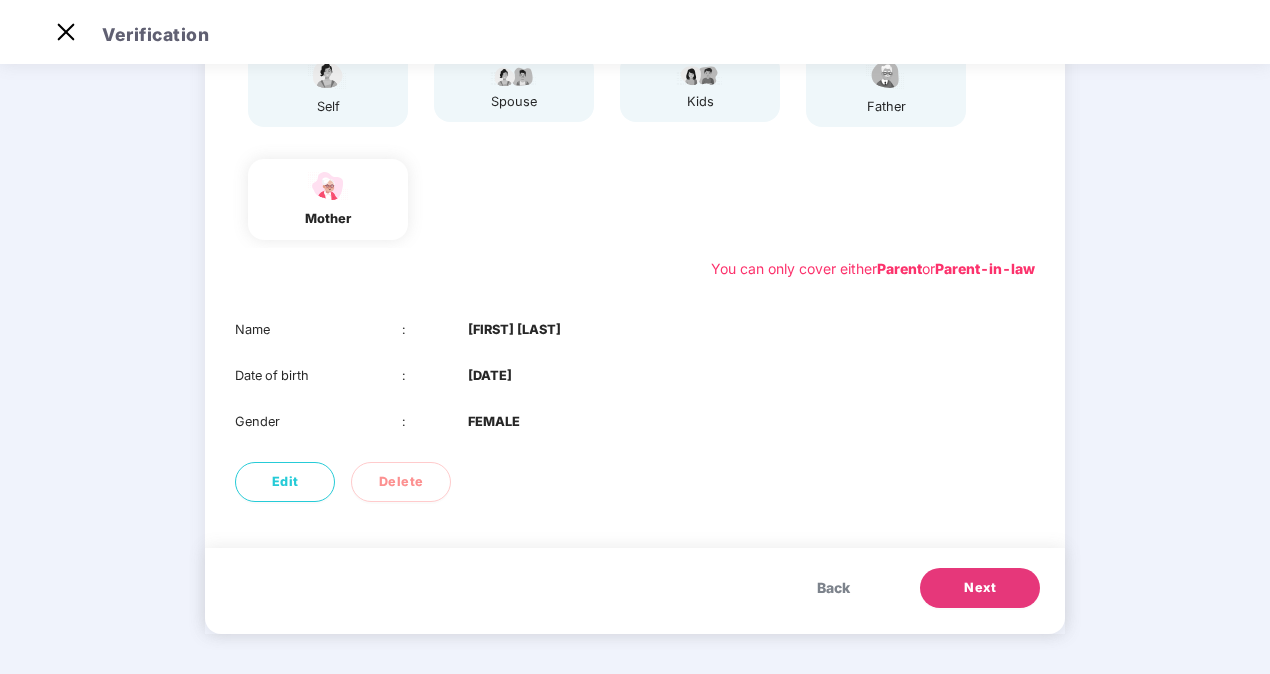 click on "Next" at bounding box center (980, 588) 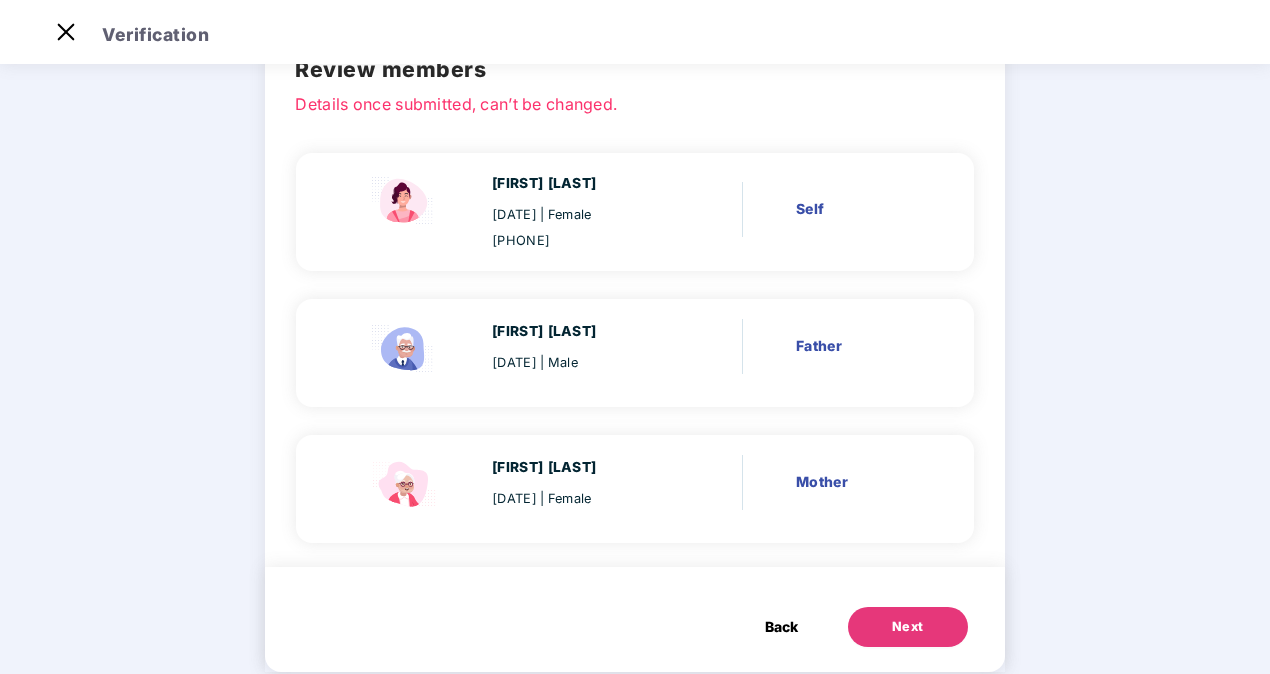 scroll, scrollTop: 148, scrollLeft: 0, axis: vertical 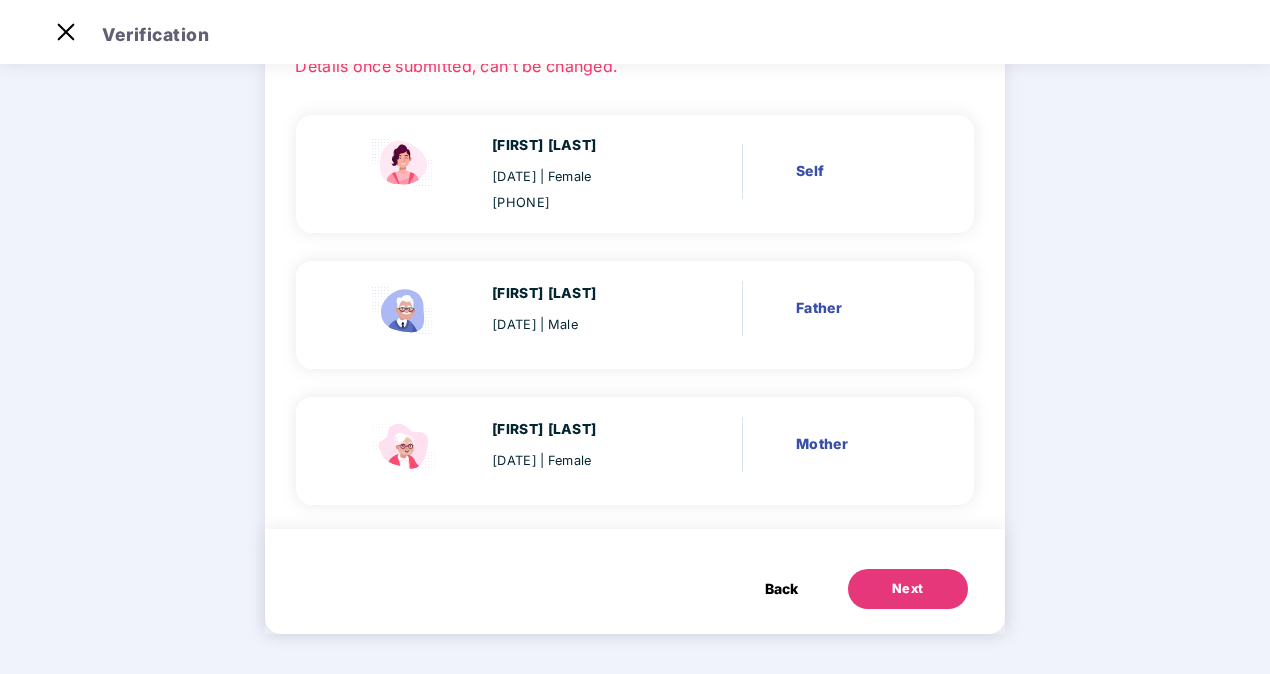 click on "Next" at bounding box center (908, 589) 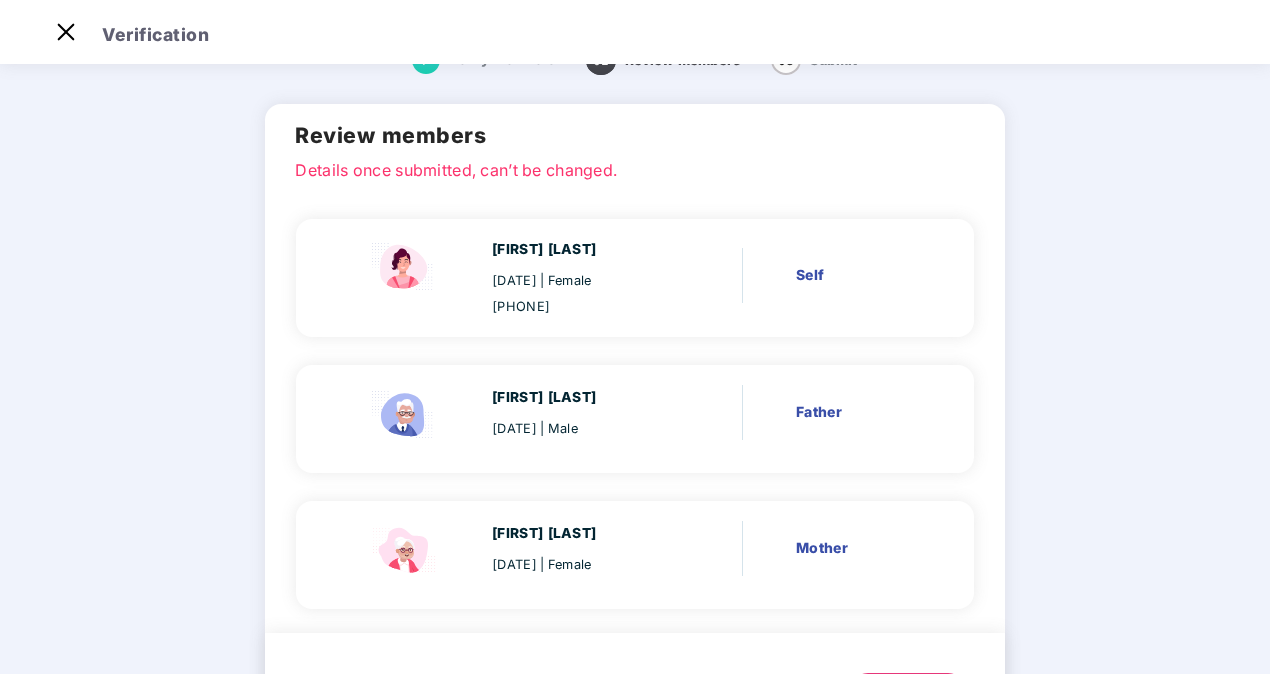 scroll, scrollTop: 42, scrollLeft: 0, axis: vertical 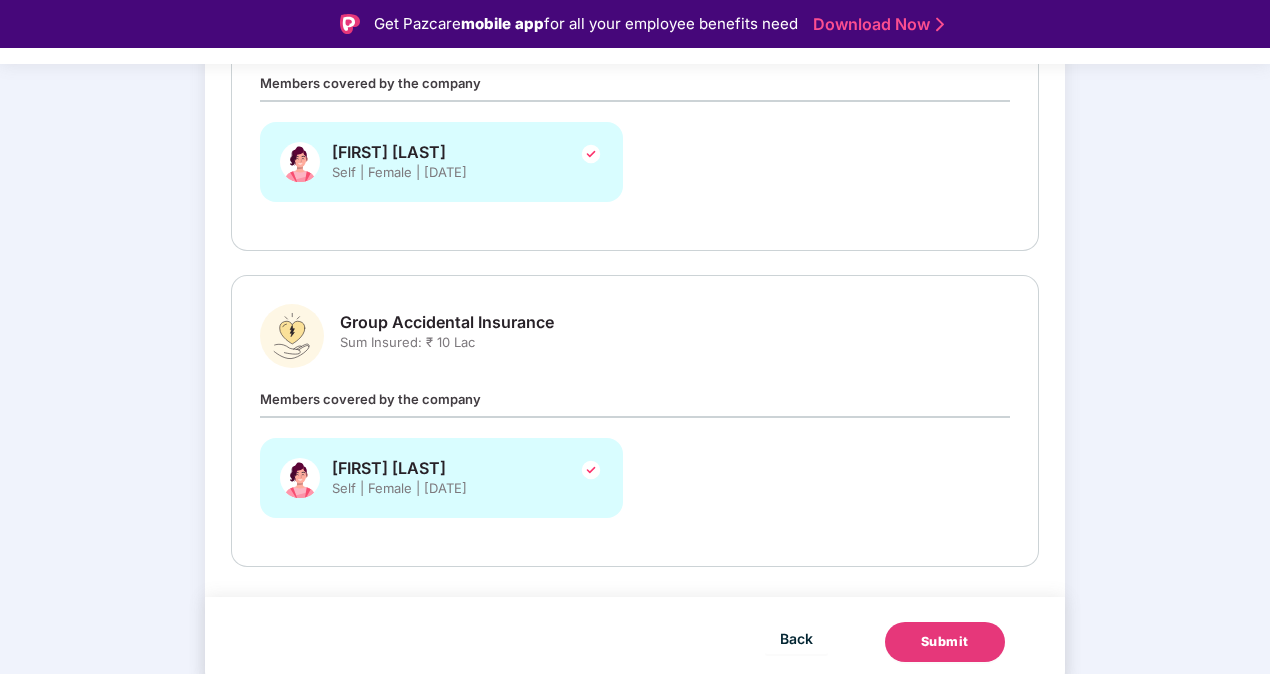 click on "Submit" at bounding box center (945, 642) 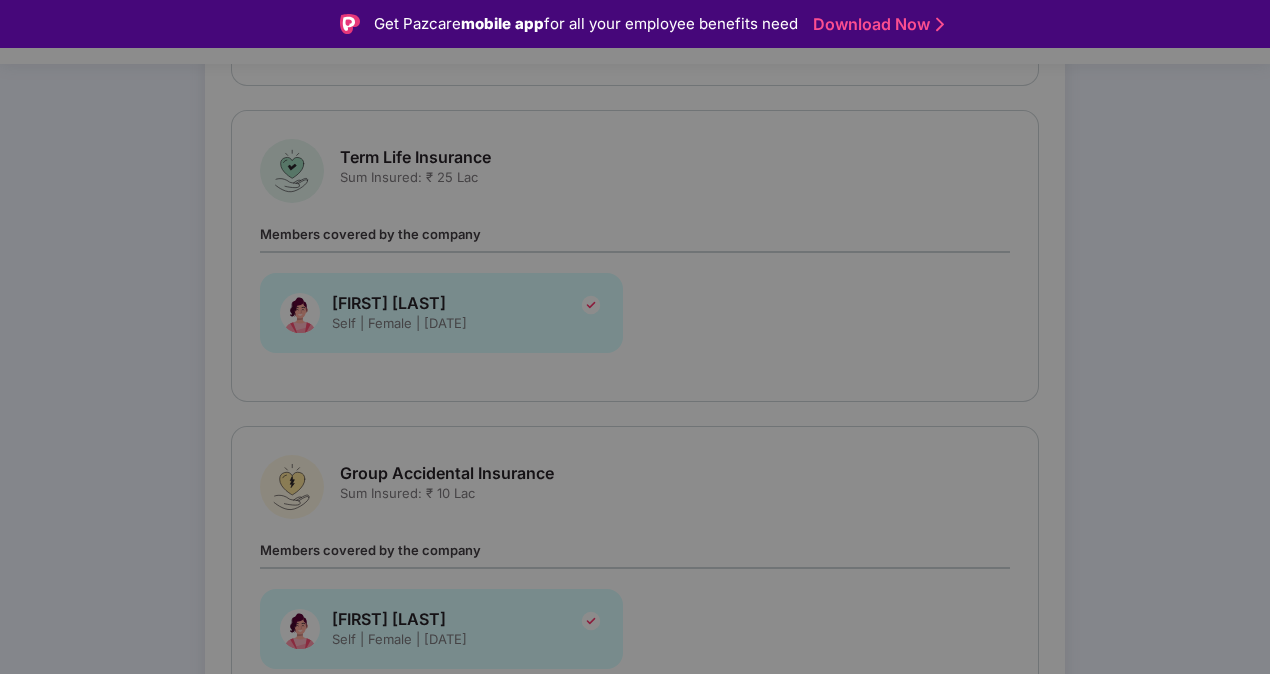 scroll, scrollTop: 651, scrollLeft: 0, axis: vertical 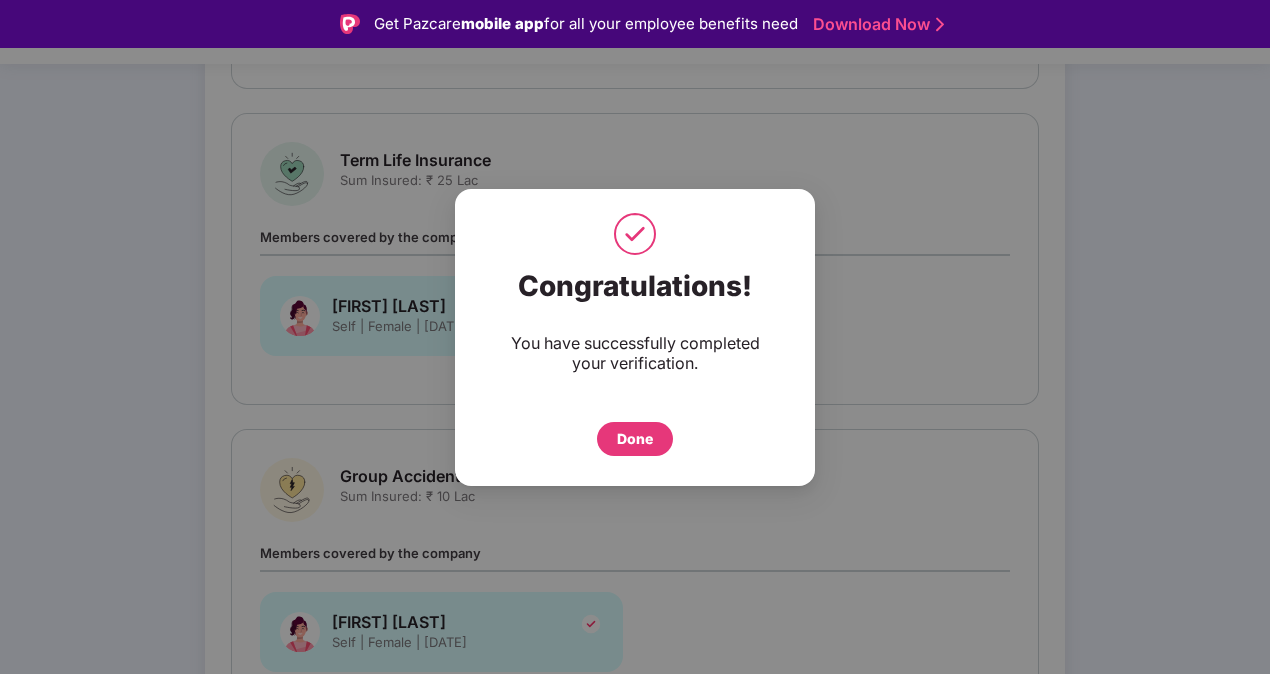 click on "Done" at bounding box center [635, 439] 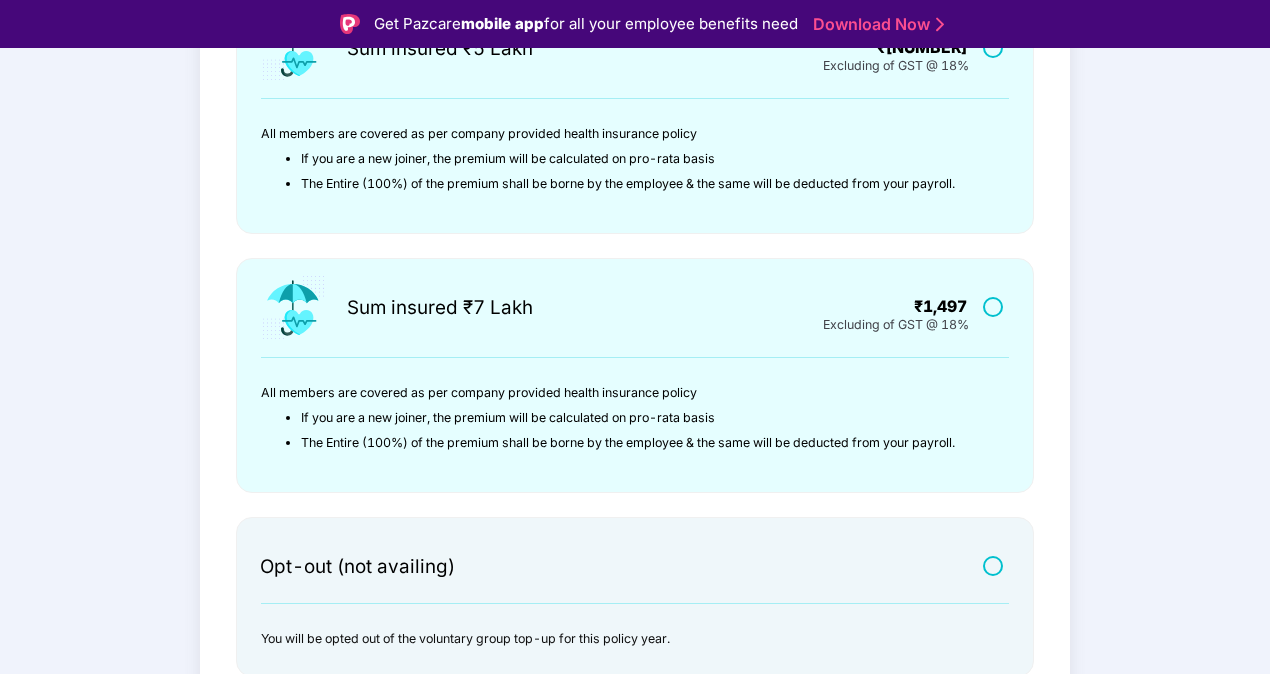 scroll, scrollTop: 642, scrollLeft: 0, axis: vertical 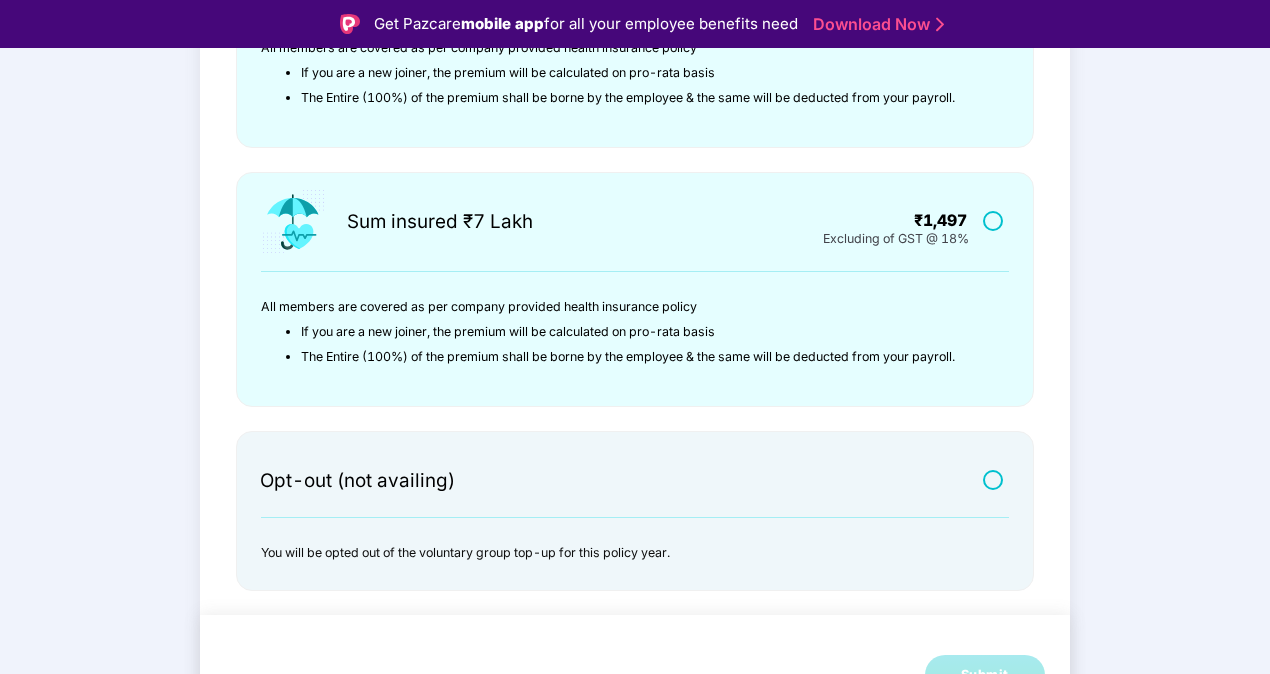 click at bounding box center (995, 479) 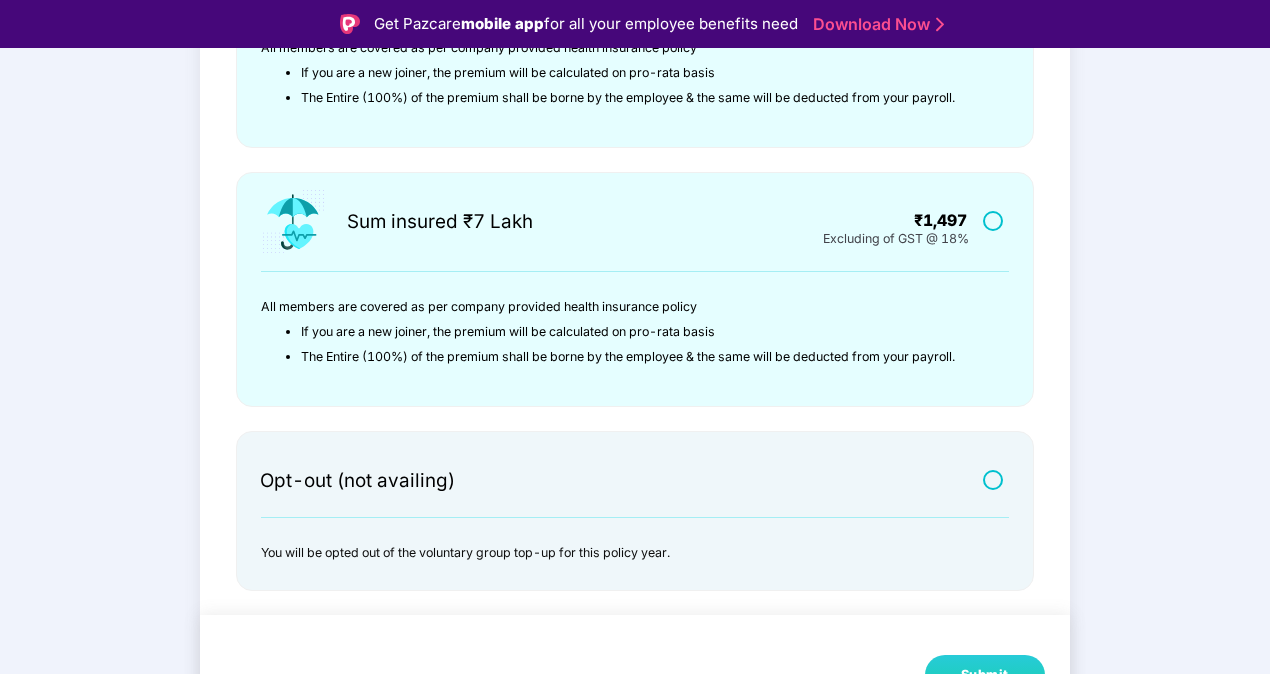 scroll, scrollTop: 48, scrollLeft: 0, axis: vertical 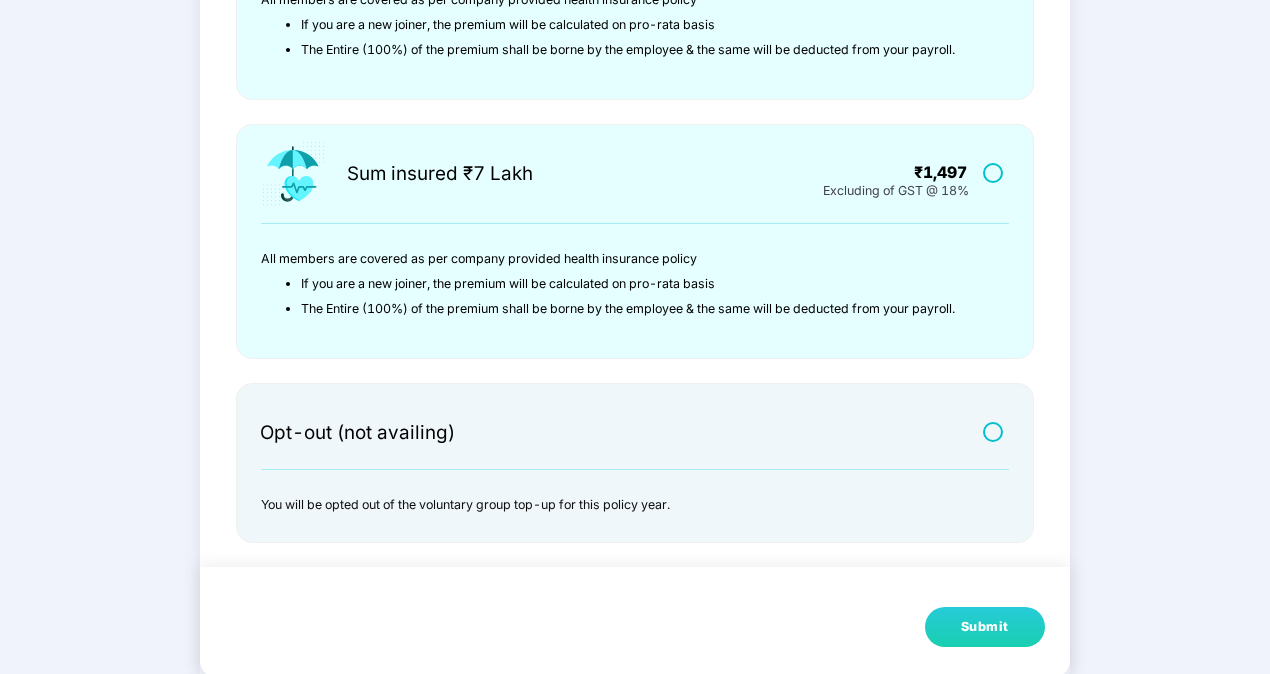 click on "Submit" at bounding box center (985, 627) 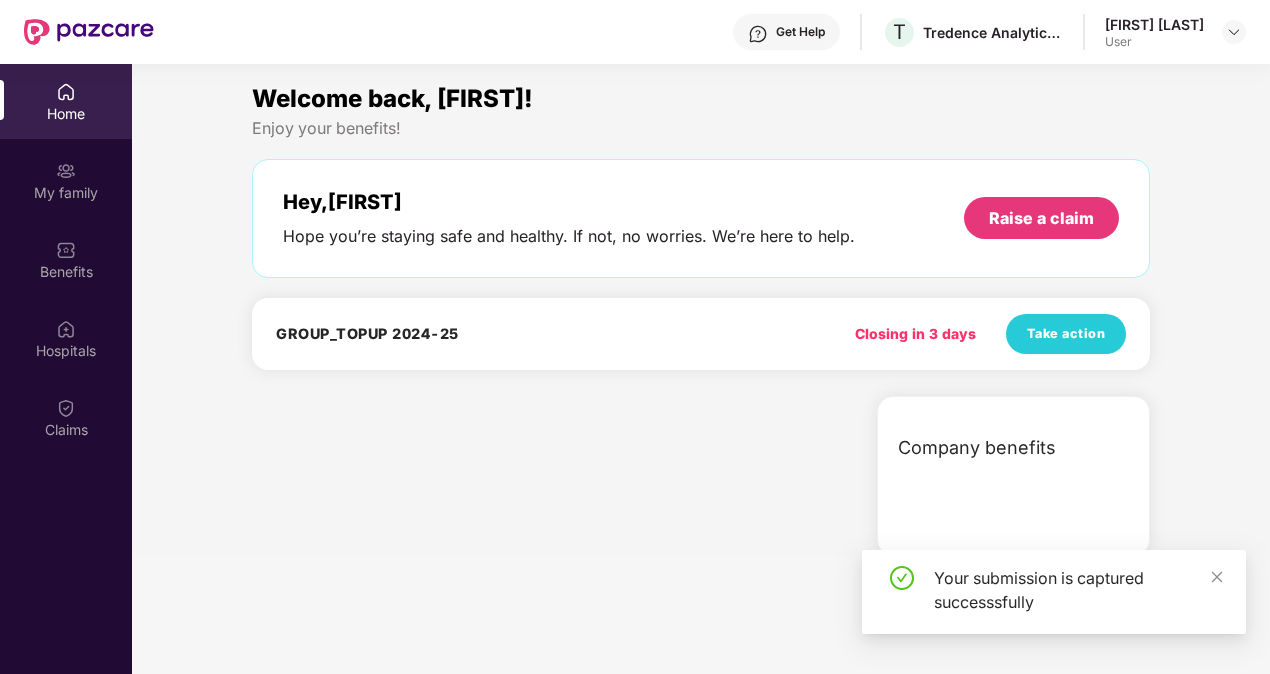 scroll, scrollTop: 112, scrollLeft: 0, axis: vertical 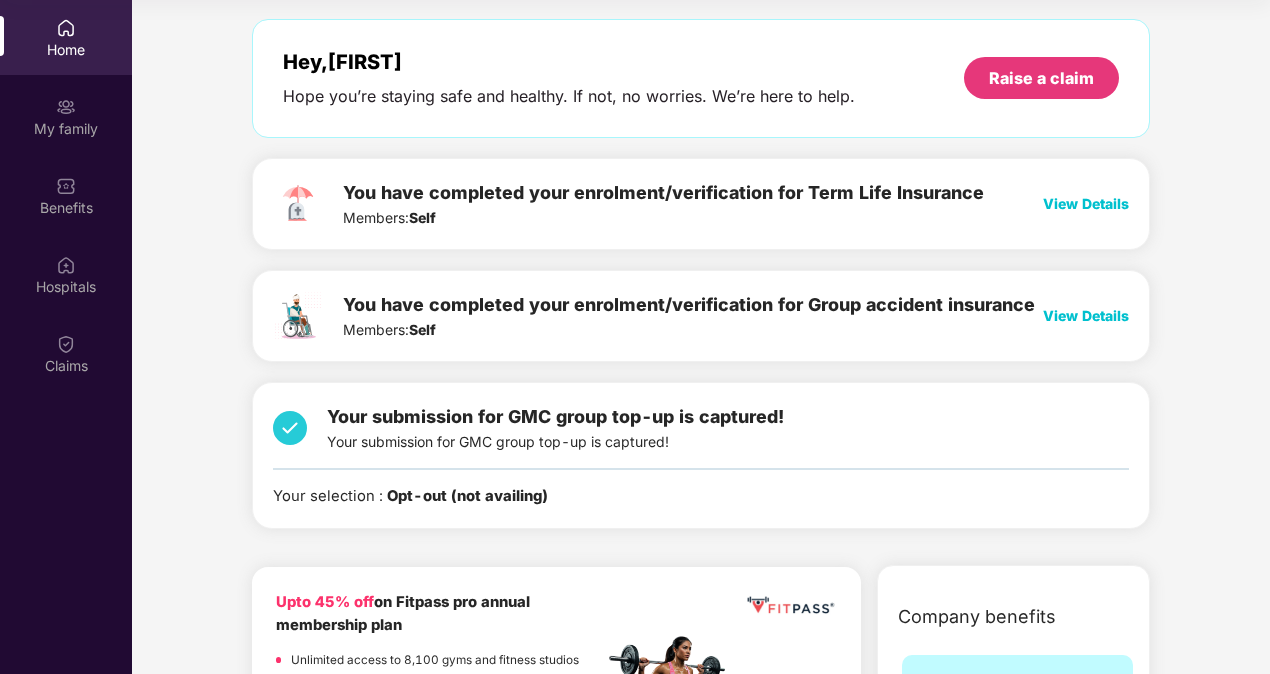 click on "View Details" at bounding box center [1086, 203] 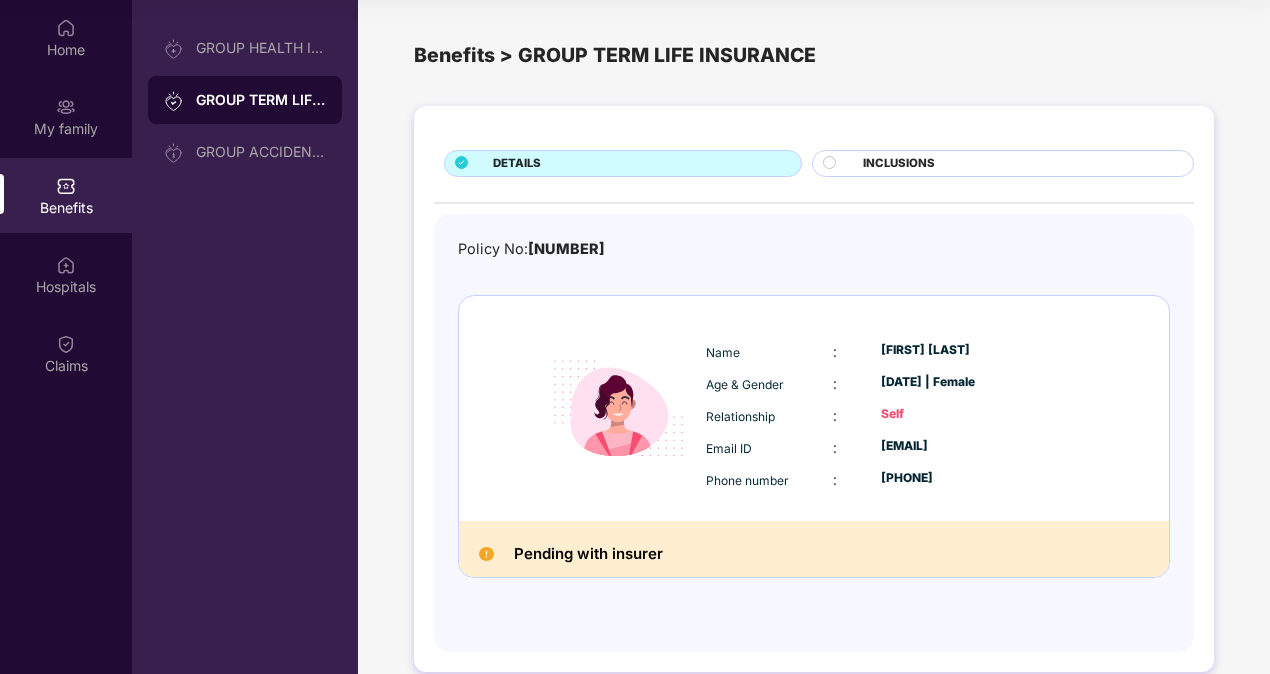 scroll, scrollTop: 26, scrollLeft: 0, axis: vertical 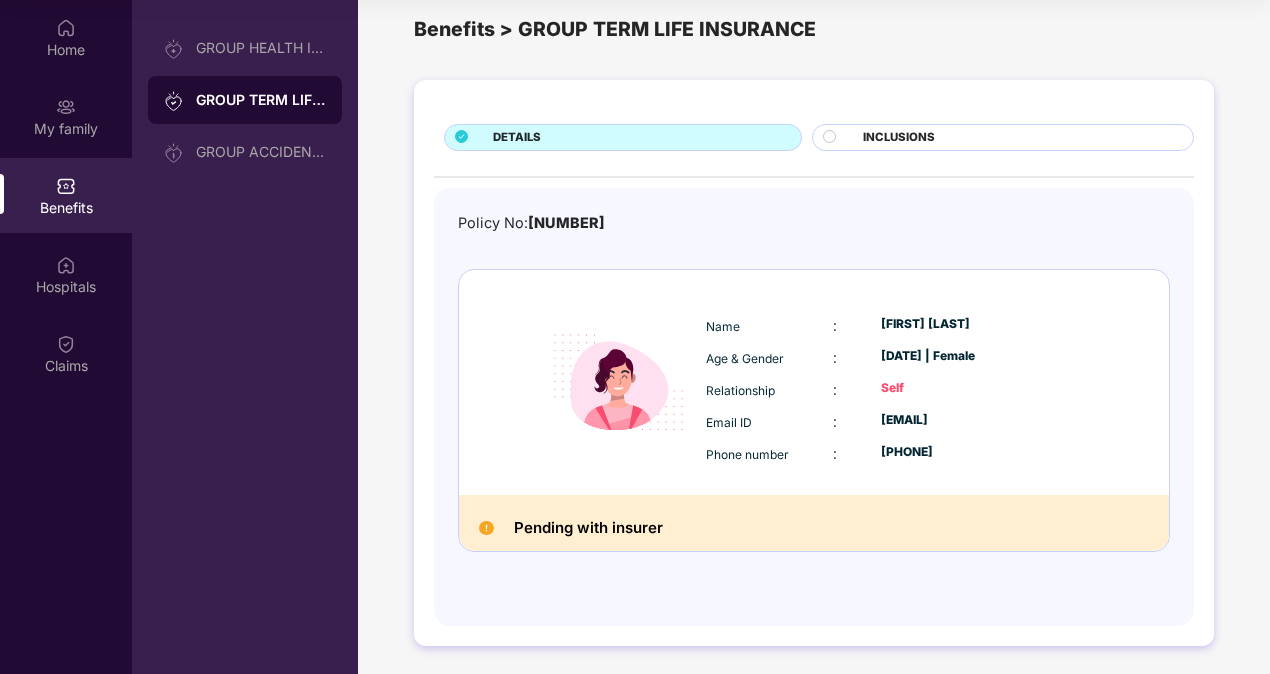 click on "INCLUSIONS" at bounding box center (899, 138) 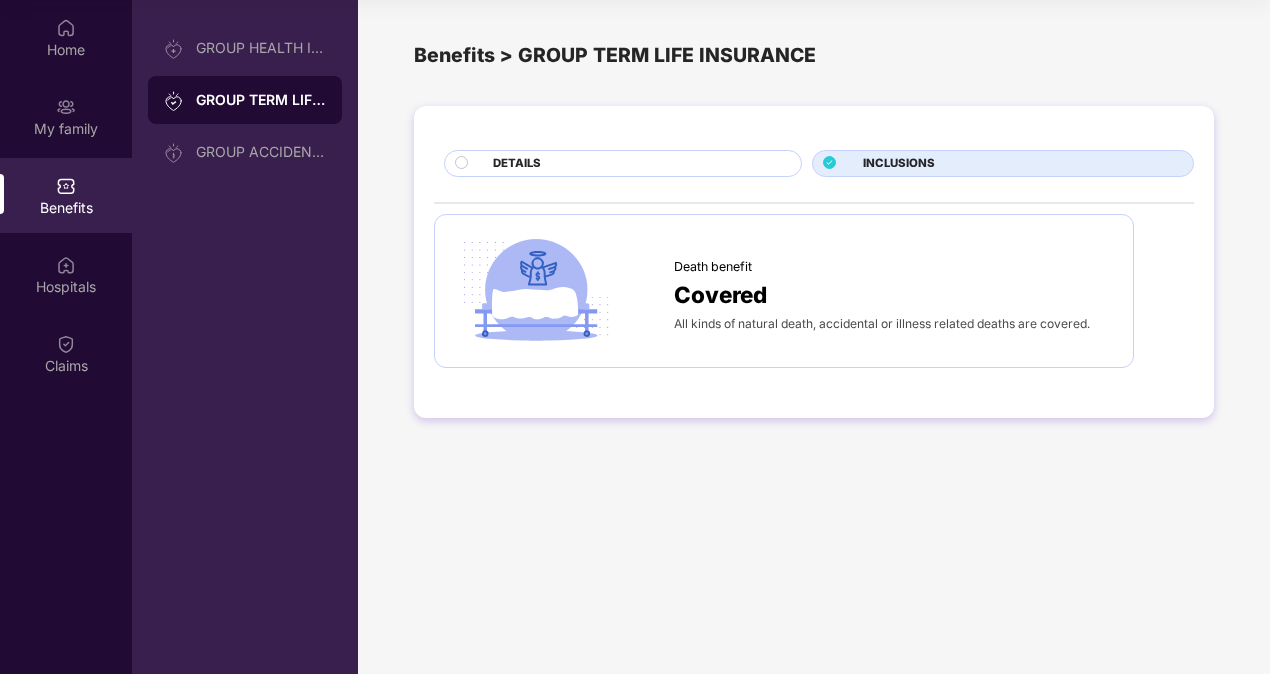 click on "DETAILS" at bounding box center [637, 165] 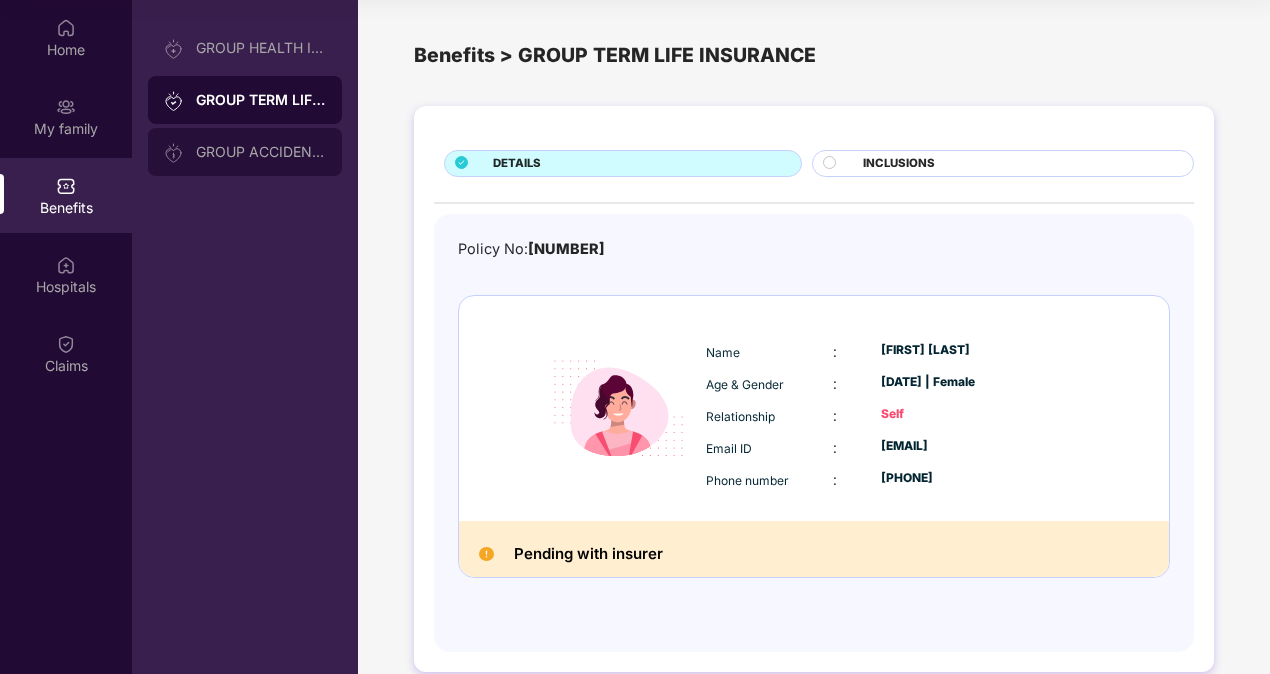 click on "GROUP ACCIDENTAL INSURANCE" at bounding box center (261, 152) 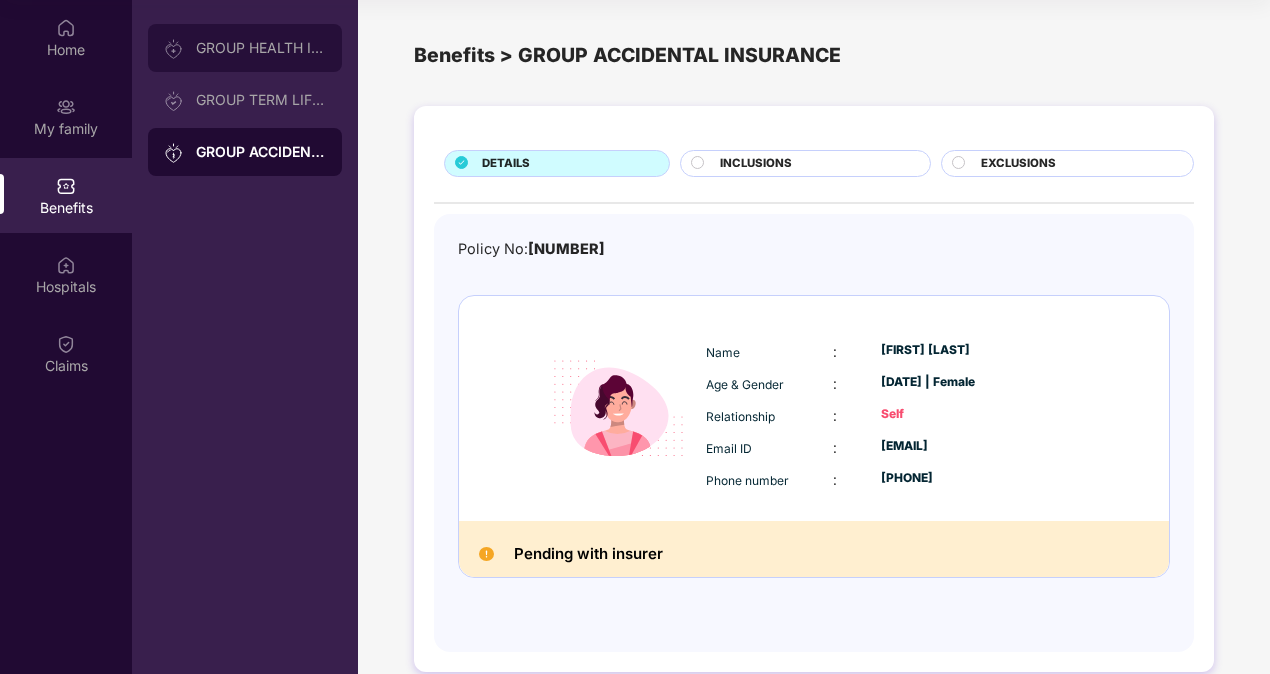click on "GROUP HEALTH INSURANCE" at bounding box center (261, 48) 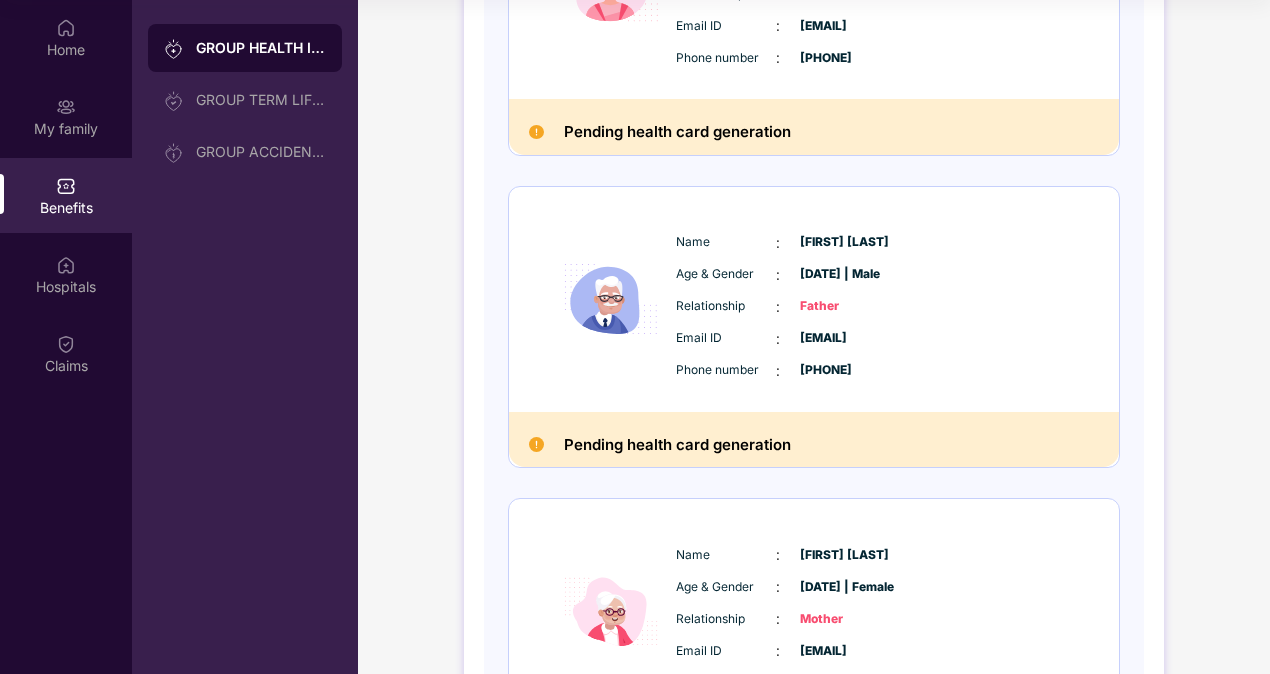 scroll, scrollTop: 0, scrollLeft: 0, axis: both 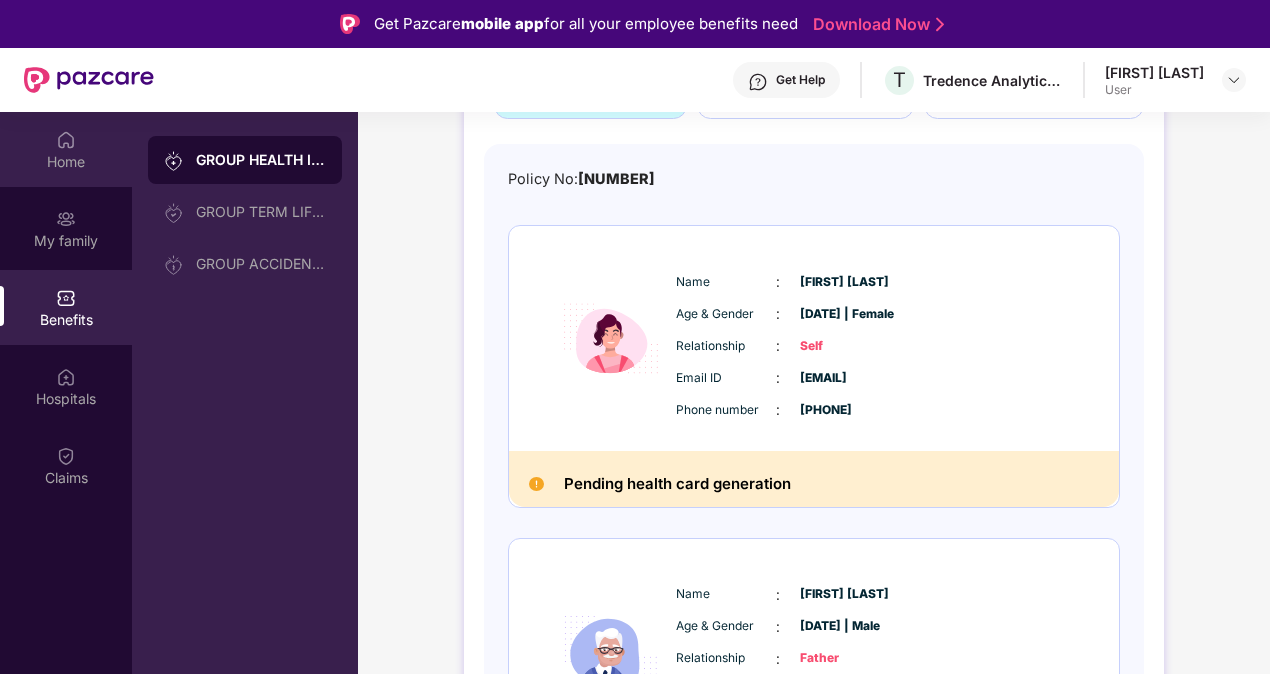 click on "Home" at bounding box center (66, 162) 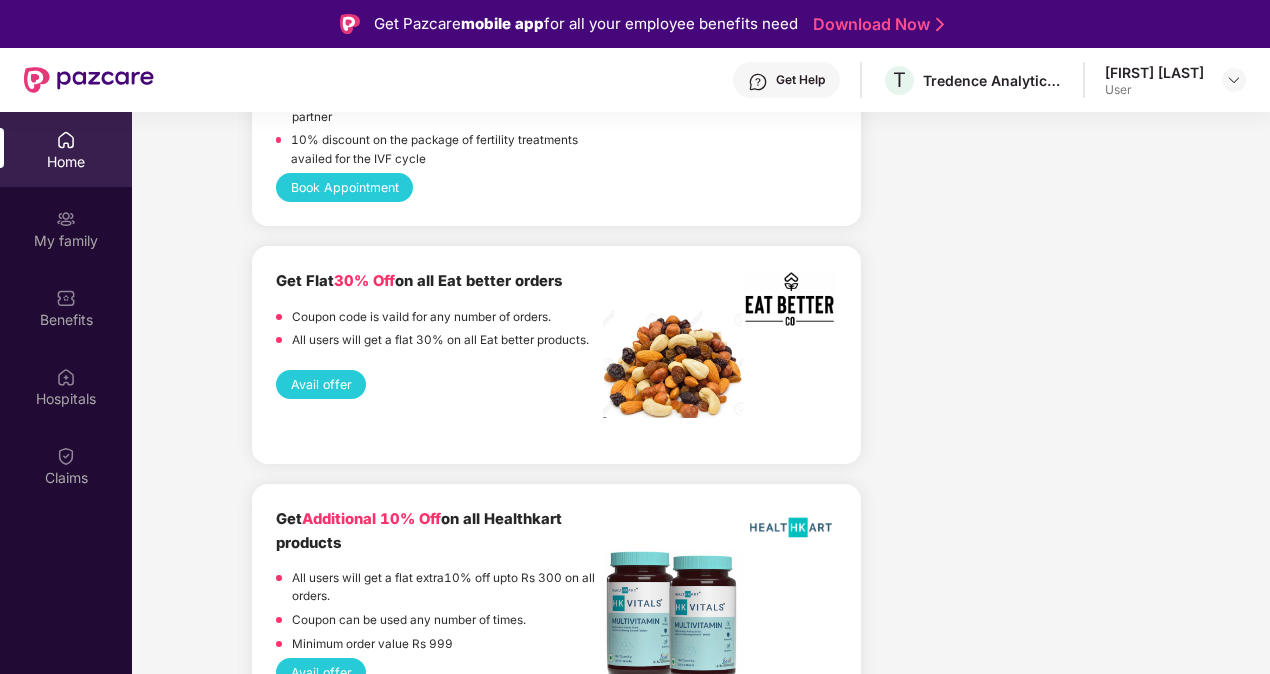 scroll, scrollTop: 3577, scrollLeft: 0, axis: vertical 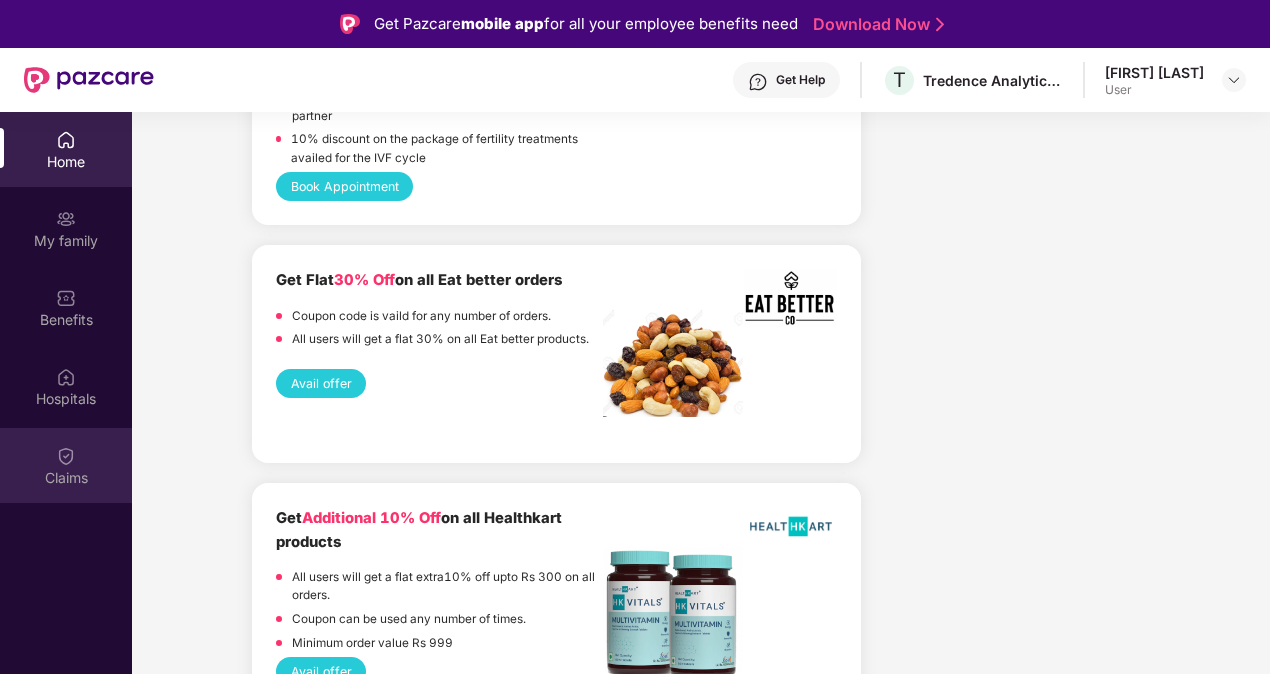 click on "Claims" at bounding box center [66, 465] 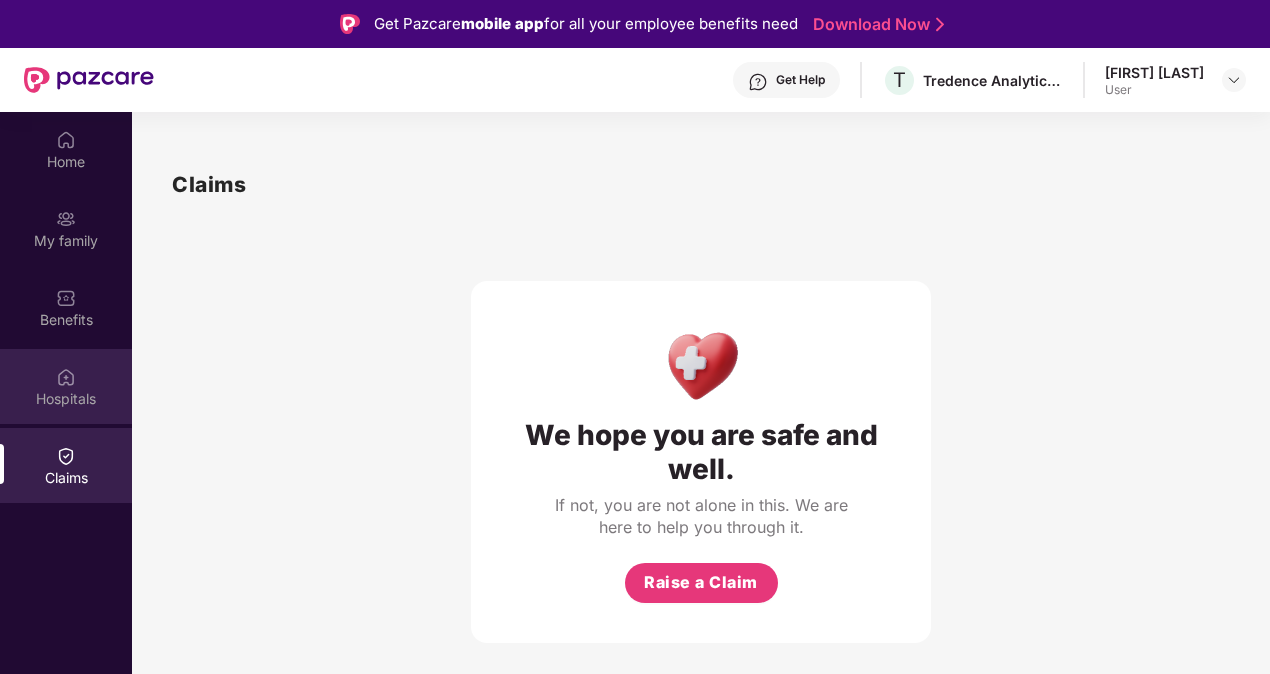 click on "Hospitals" at bounding box center (66, 386) 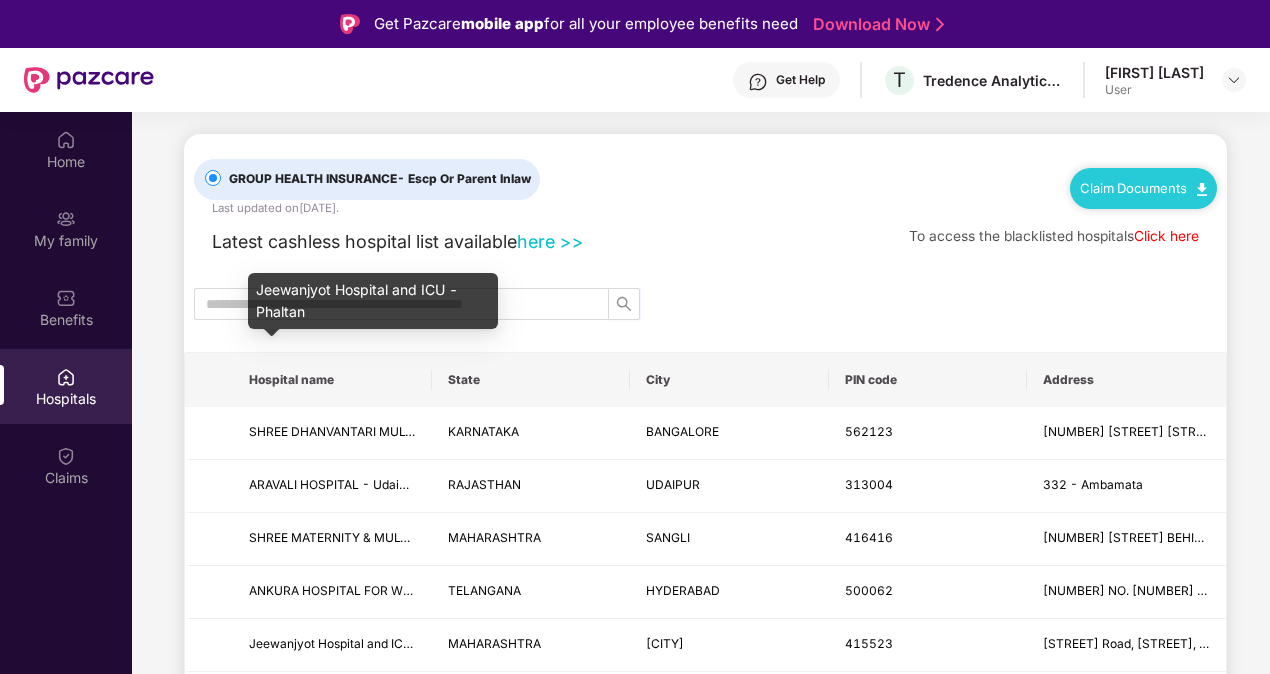 scroll, scrollTop: 0, scrollLeft: 0, axis: both 